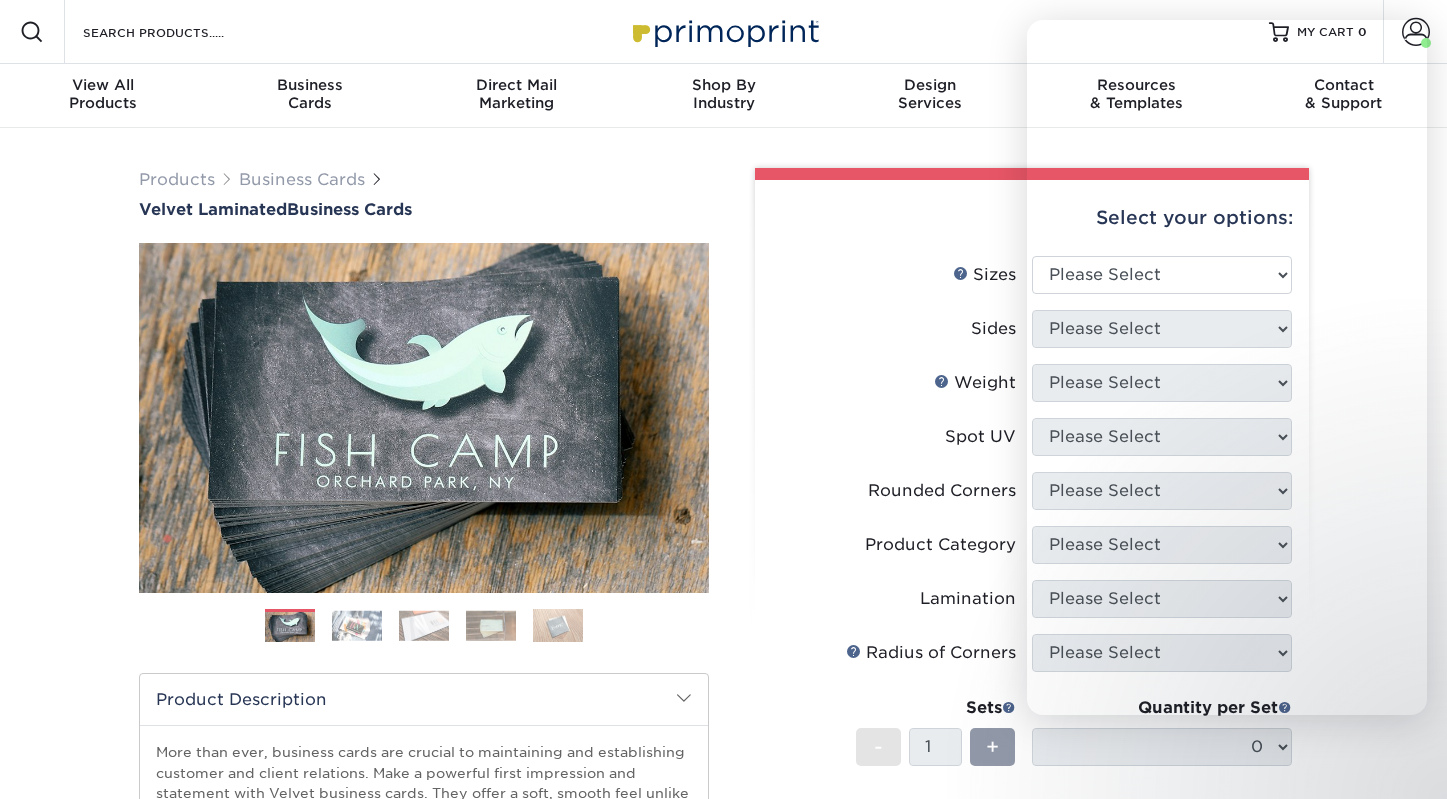 scroll, scrollTop: 0, scrollLeft: 0, axis: both 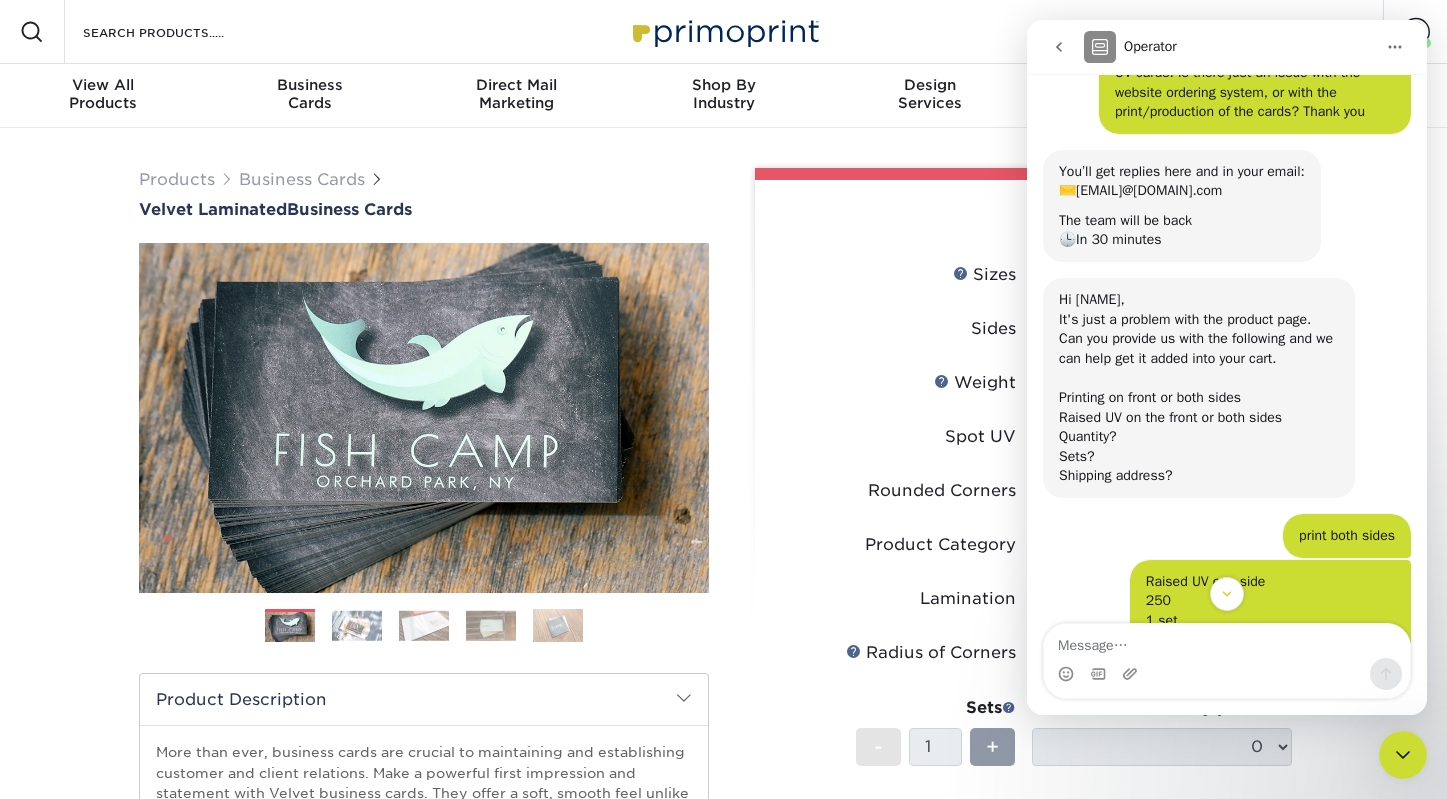 click 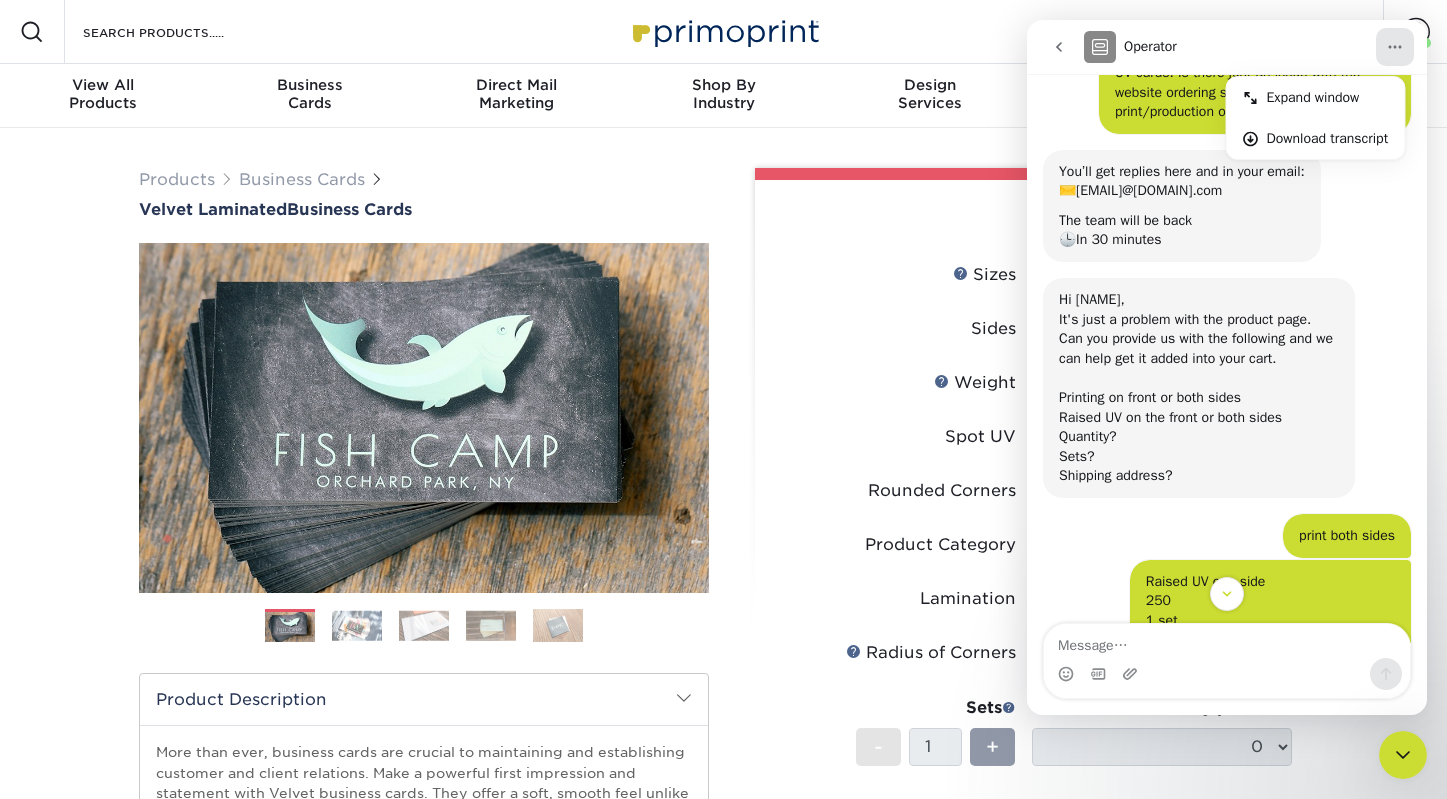 click 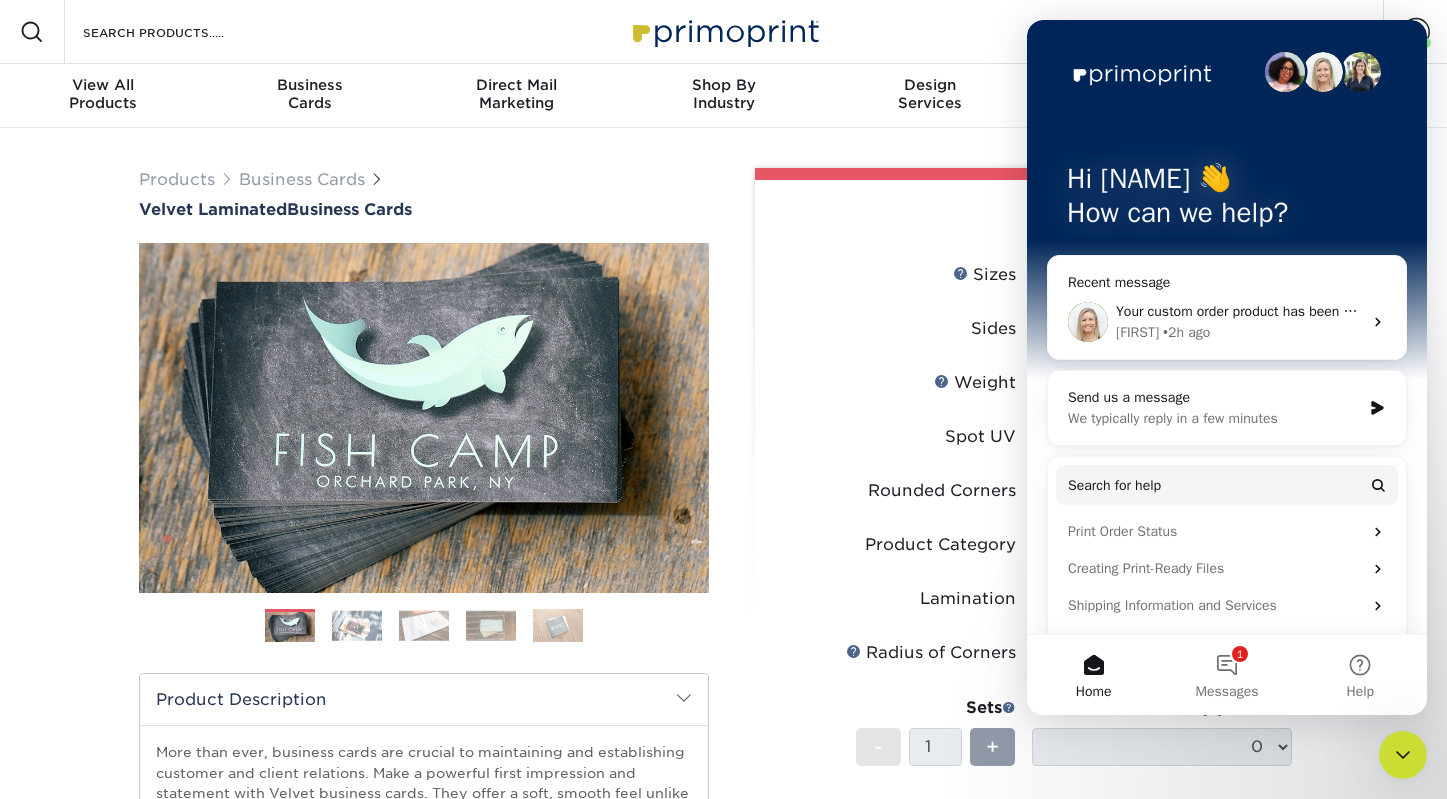 click 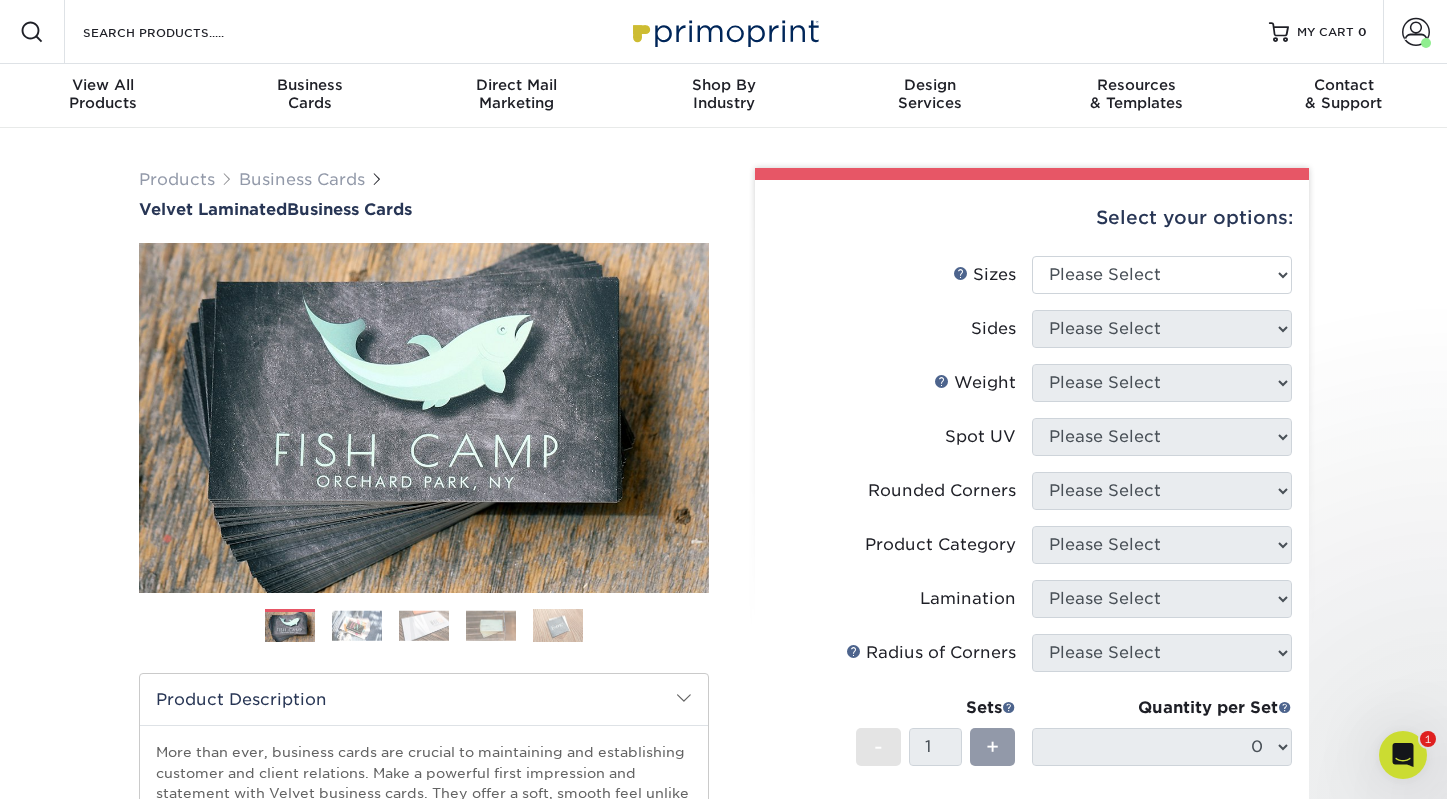 scroll, scrollTop: 0, scrollLeft: 0, axis: both 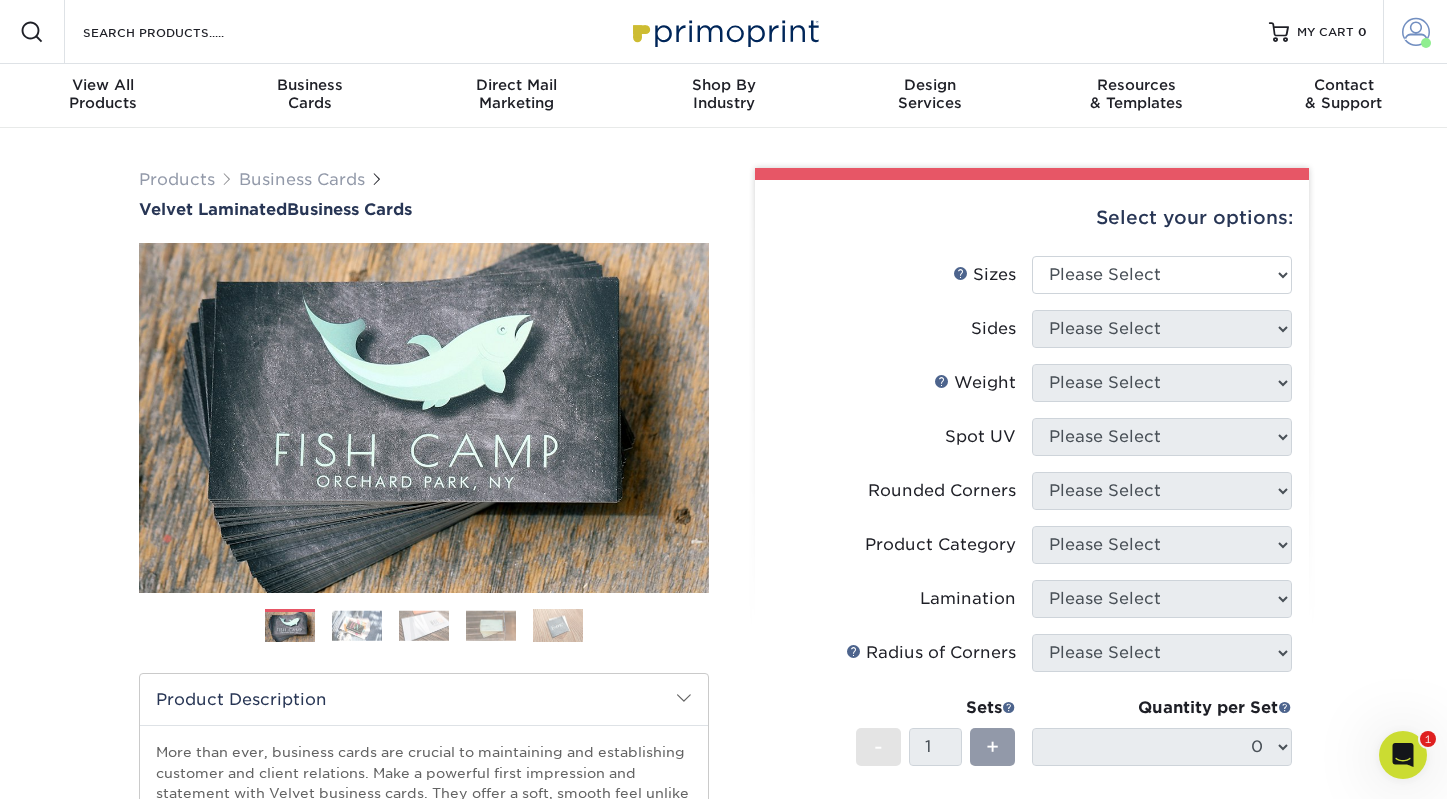 click at bounding box center (1416, 32) 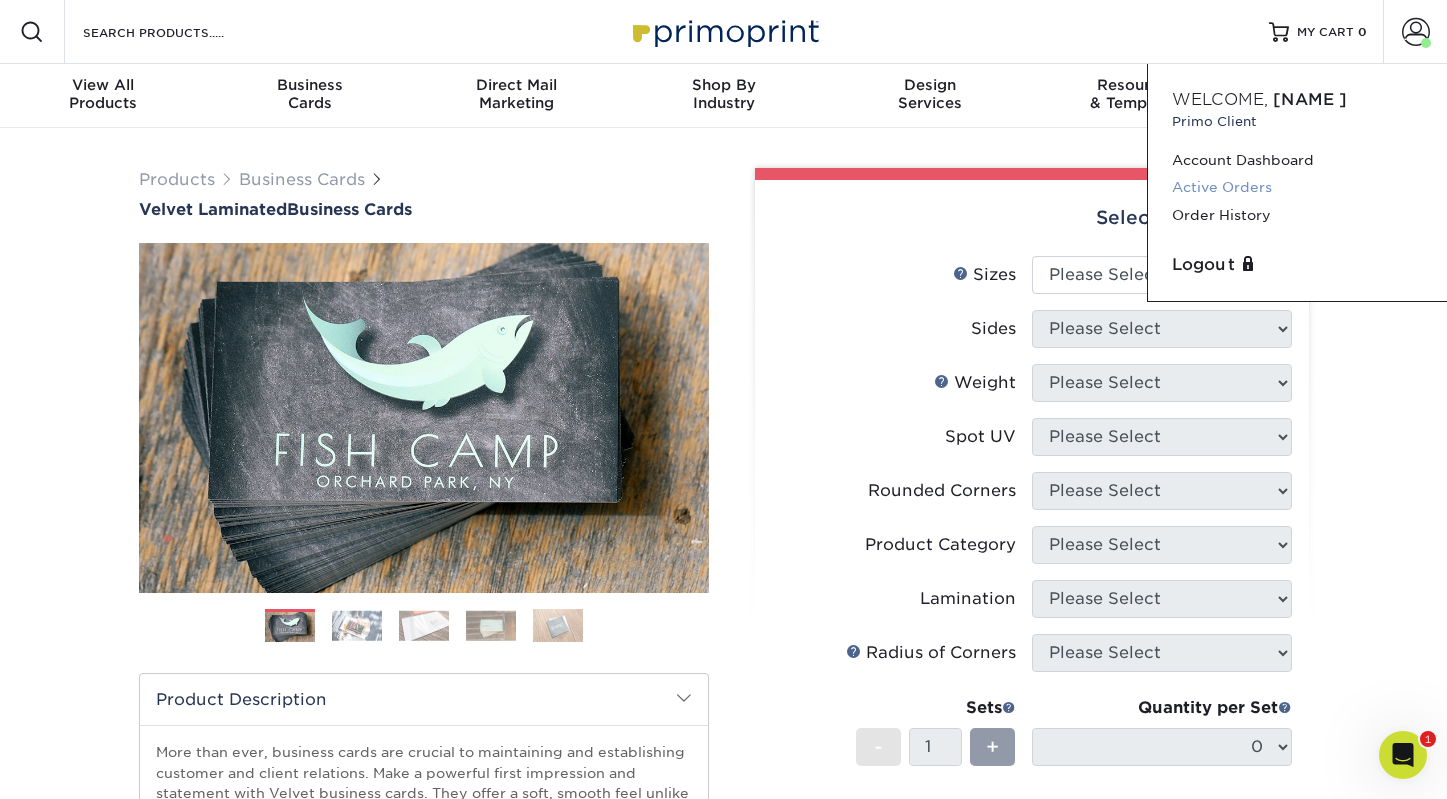 click on "Active Orders" at bounding box center [1297, 187] 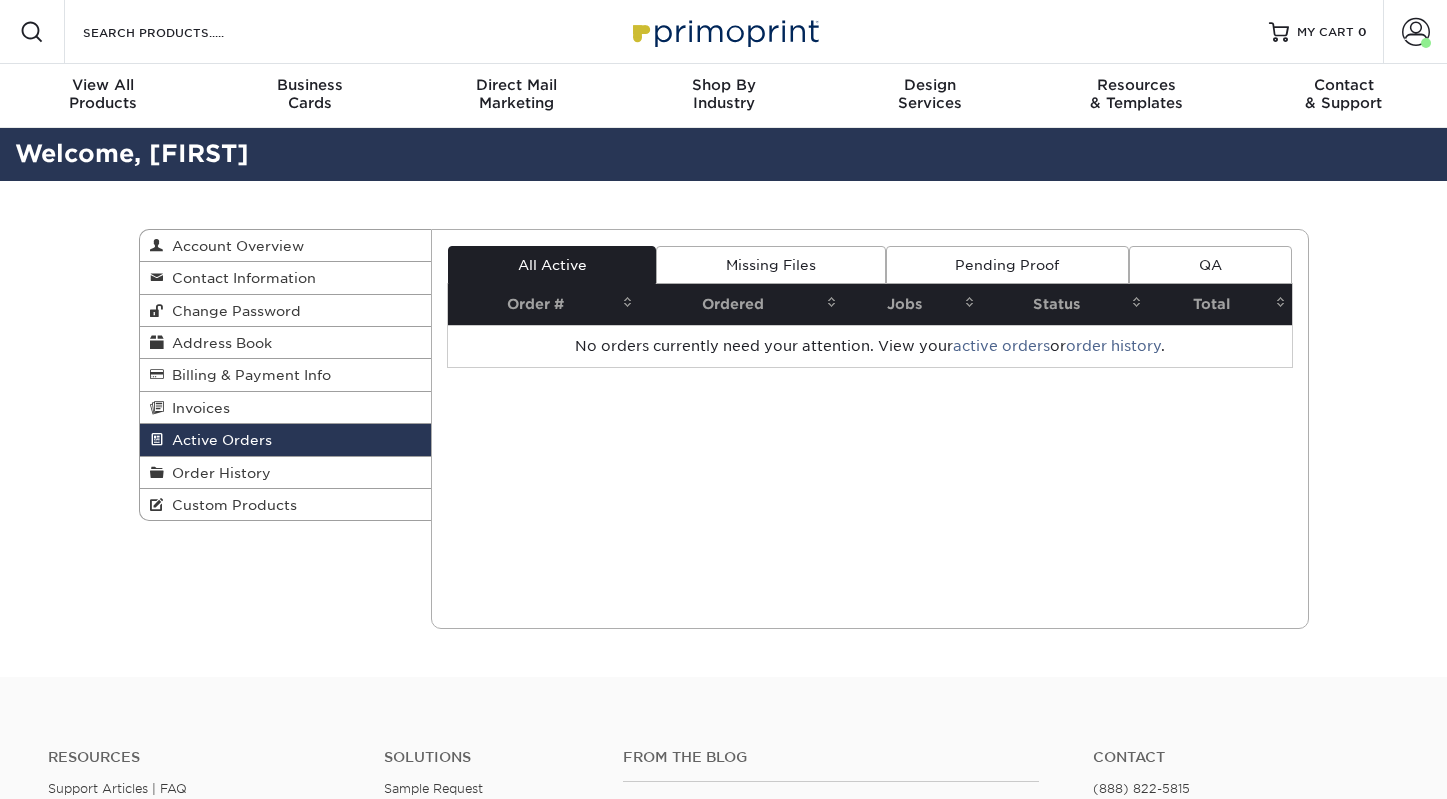 scroll, scrollTop: 0, scrollLeft: 0, axis: both 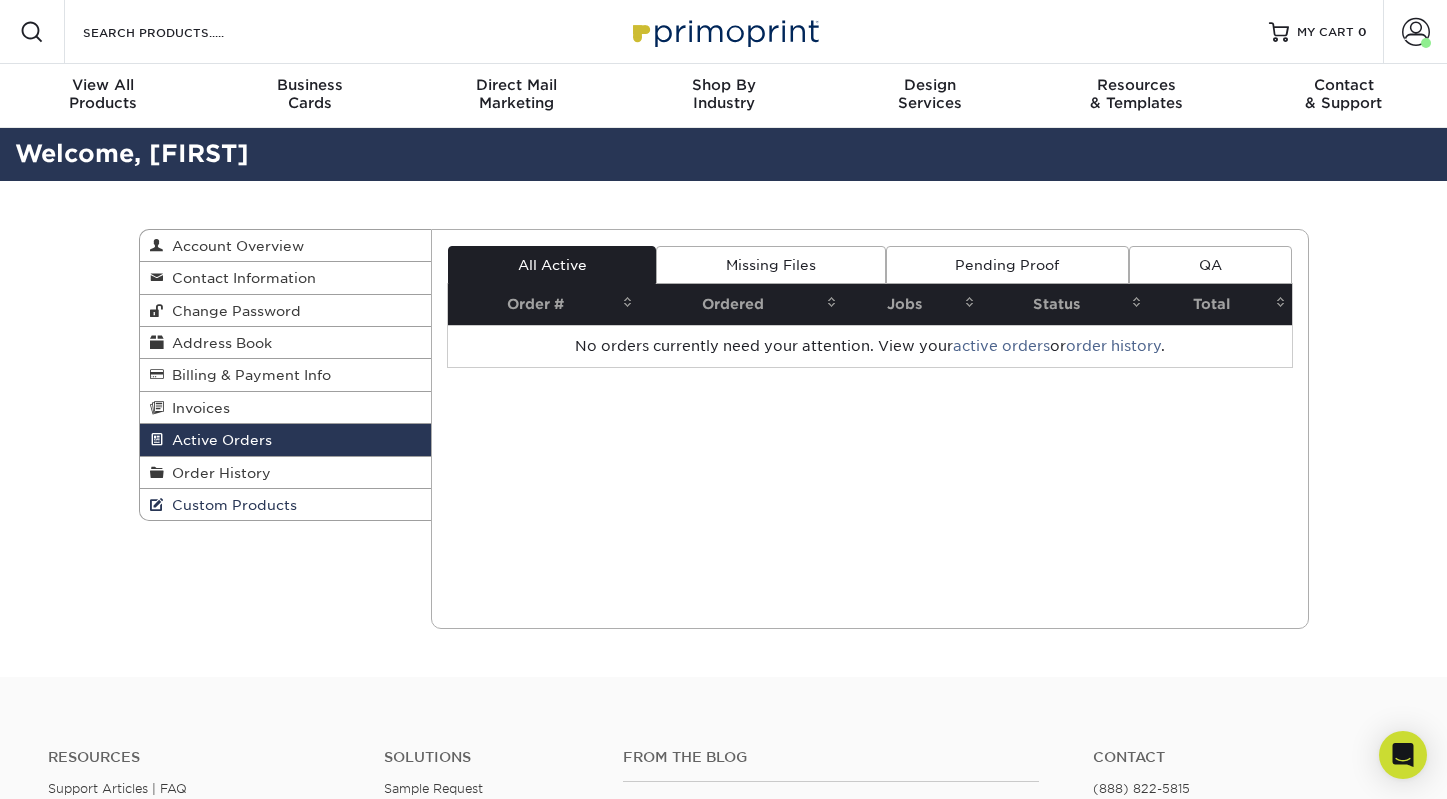 click on "Custom Products" at bounding box center (230, 505) 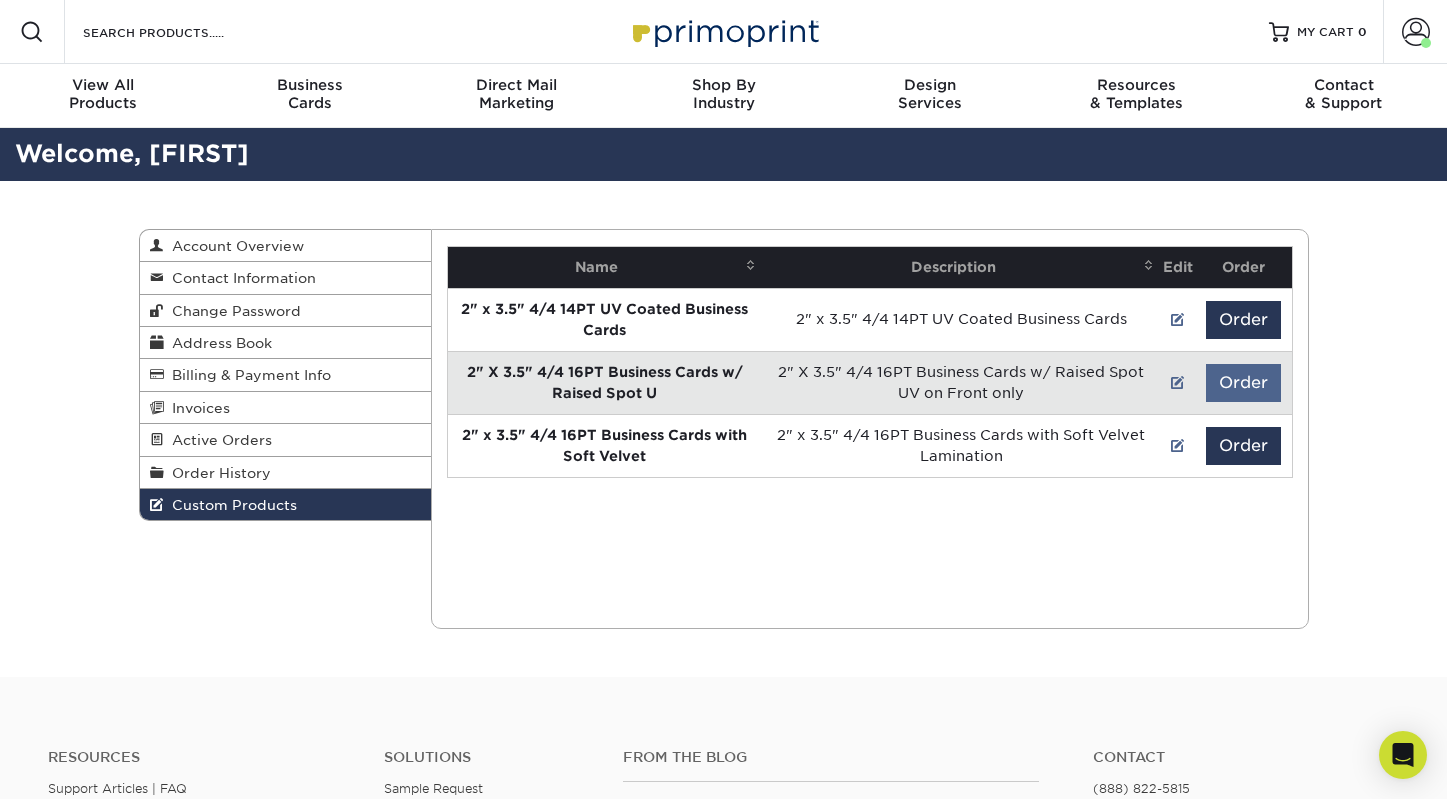 click on "Order" at bounding box center (1243, 383) 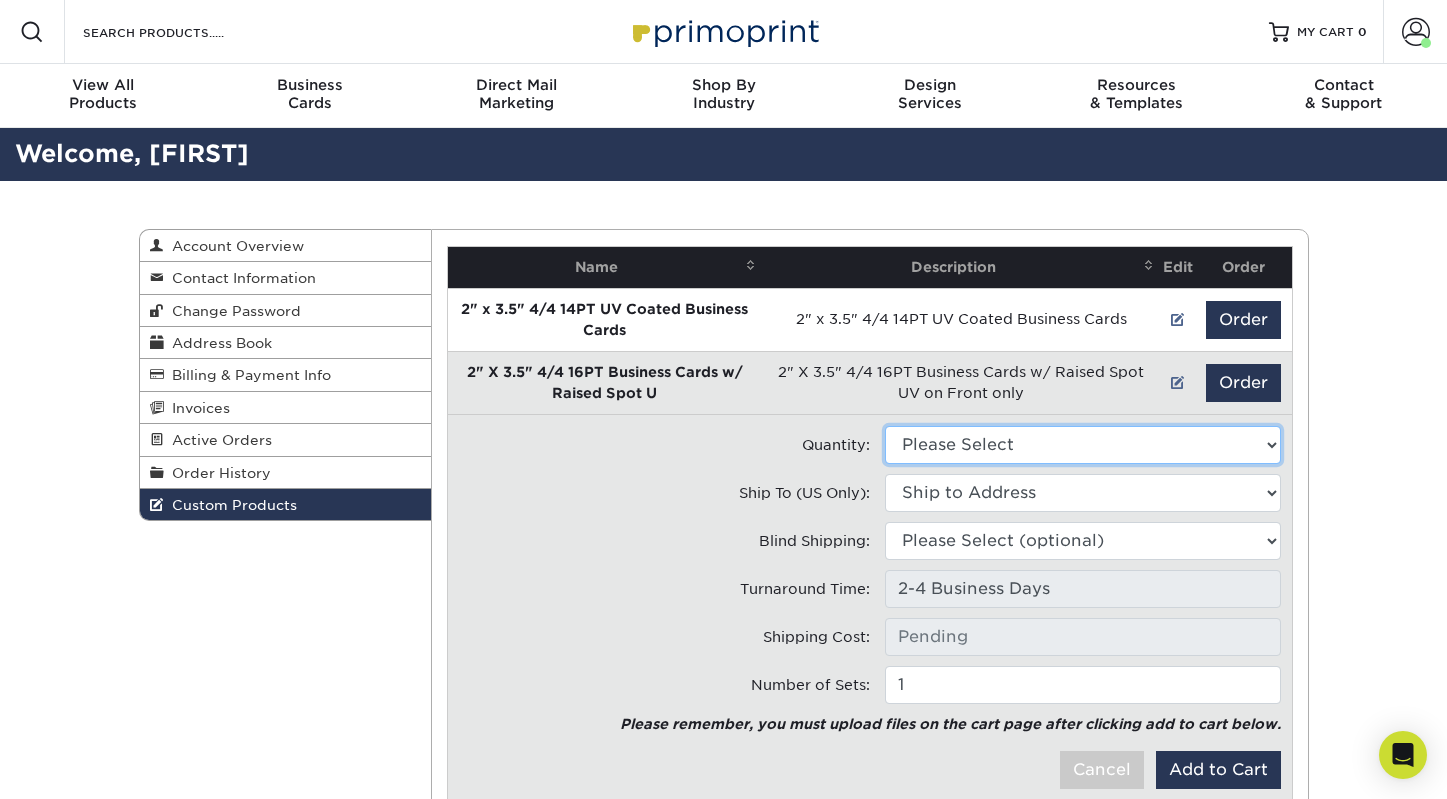 select on "0" 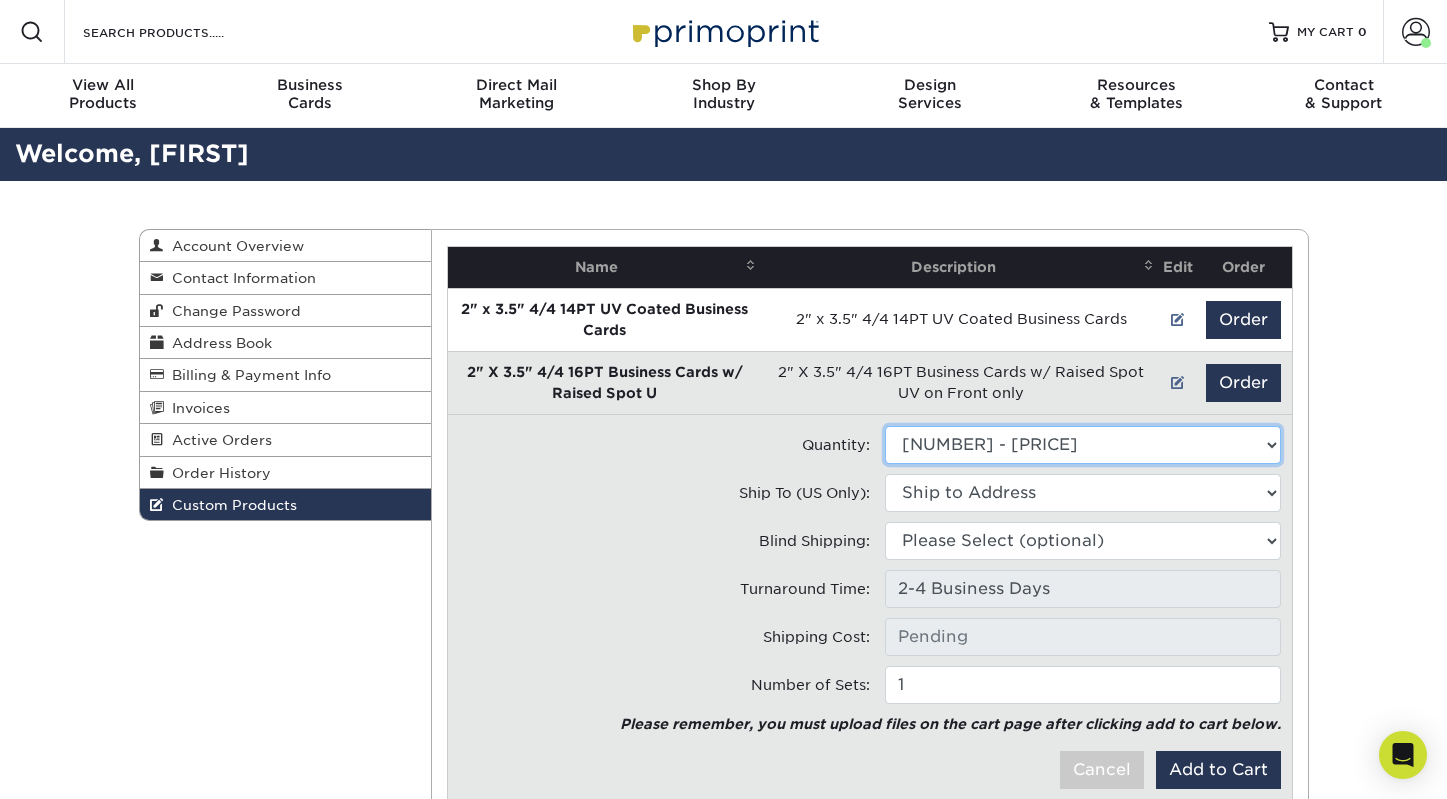 type on "Ground: $7.84" 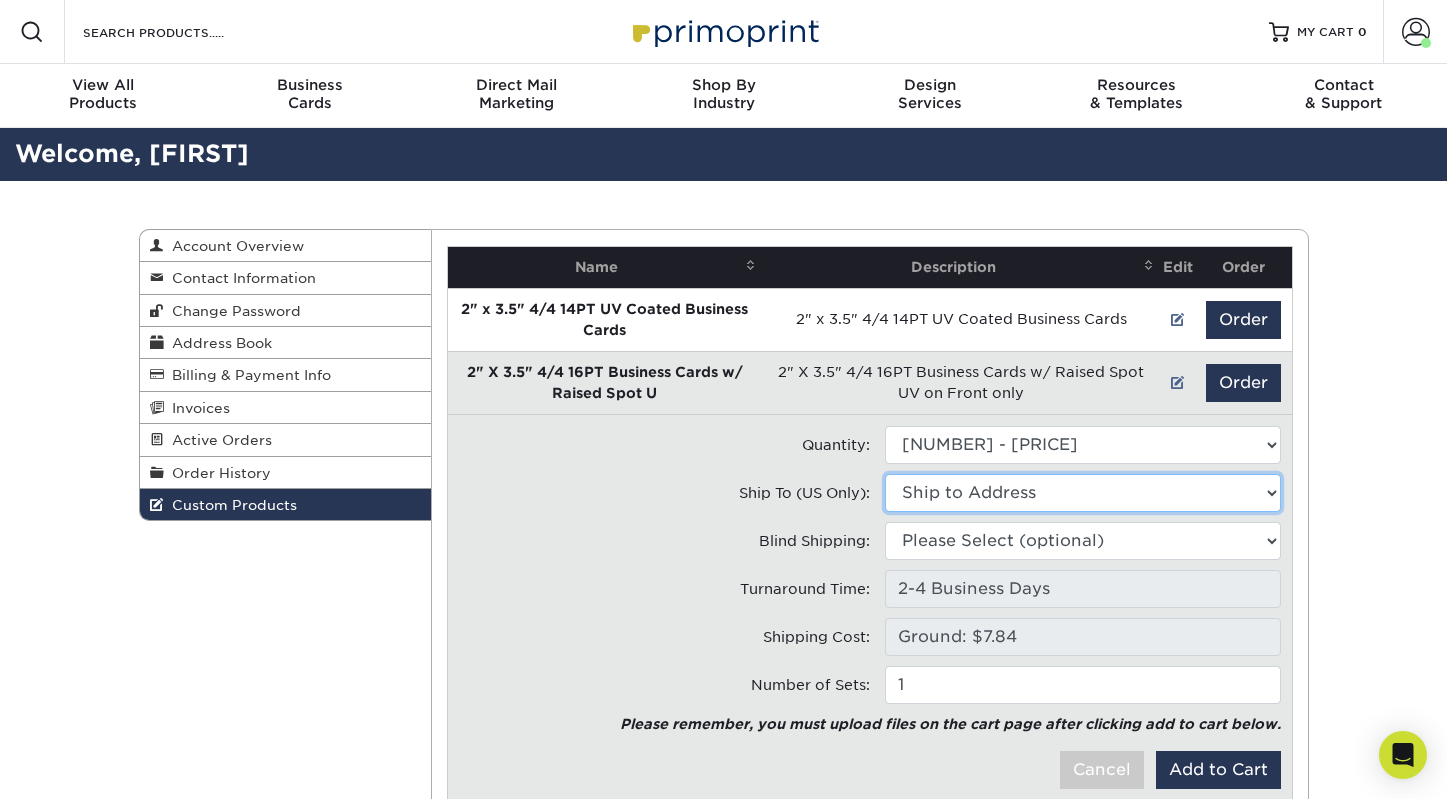 select on "283845" 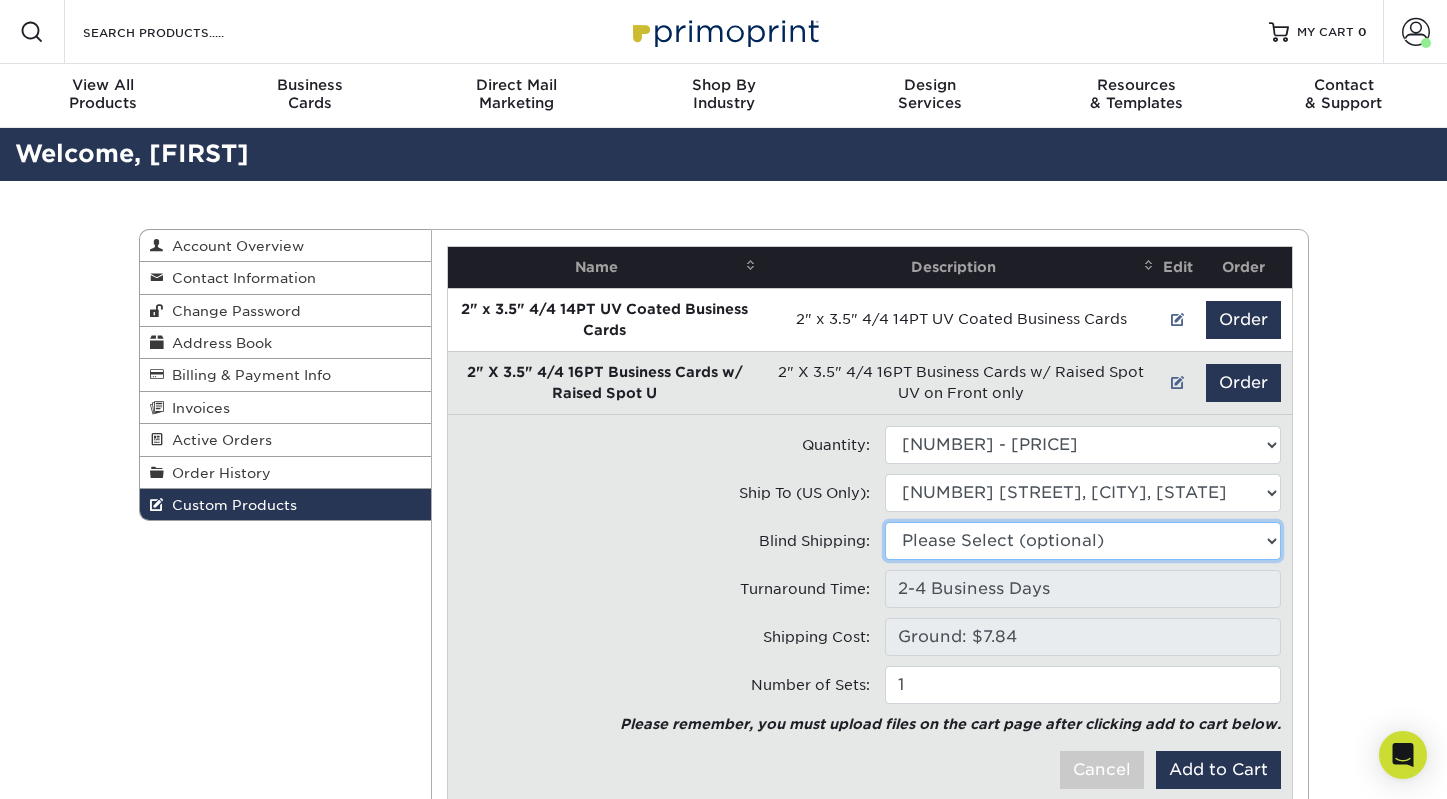 select on "283845" 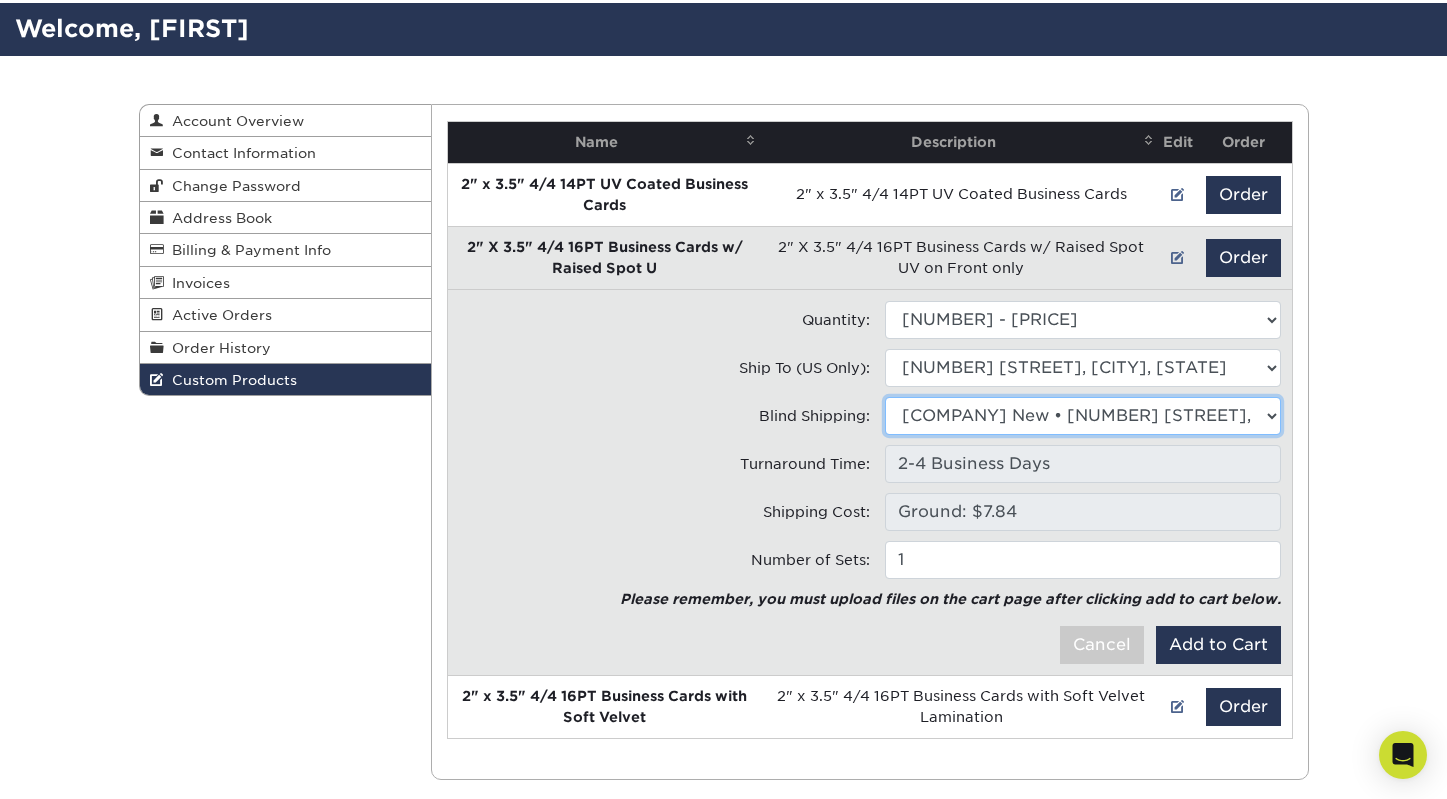 scroll, scrollTop: 153, scrollLeft: 0, axis: vertical 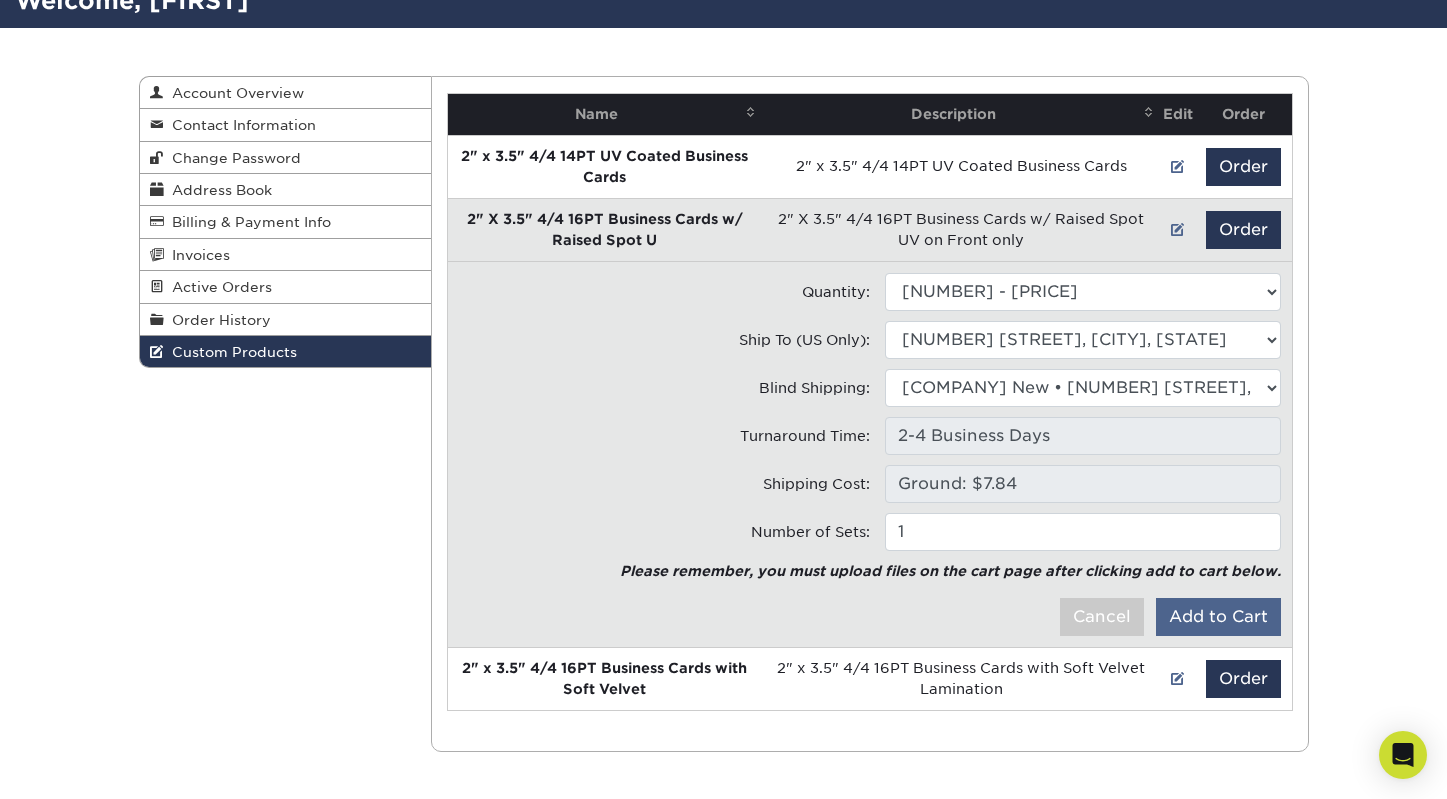 click on "Add to Cart" at bounding box center (1218, 617) 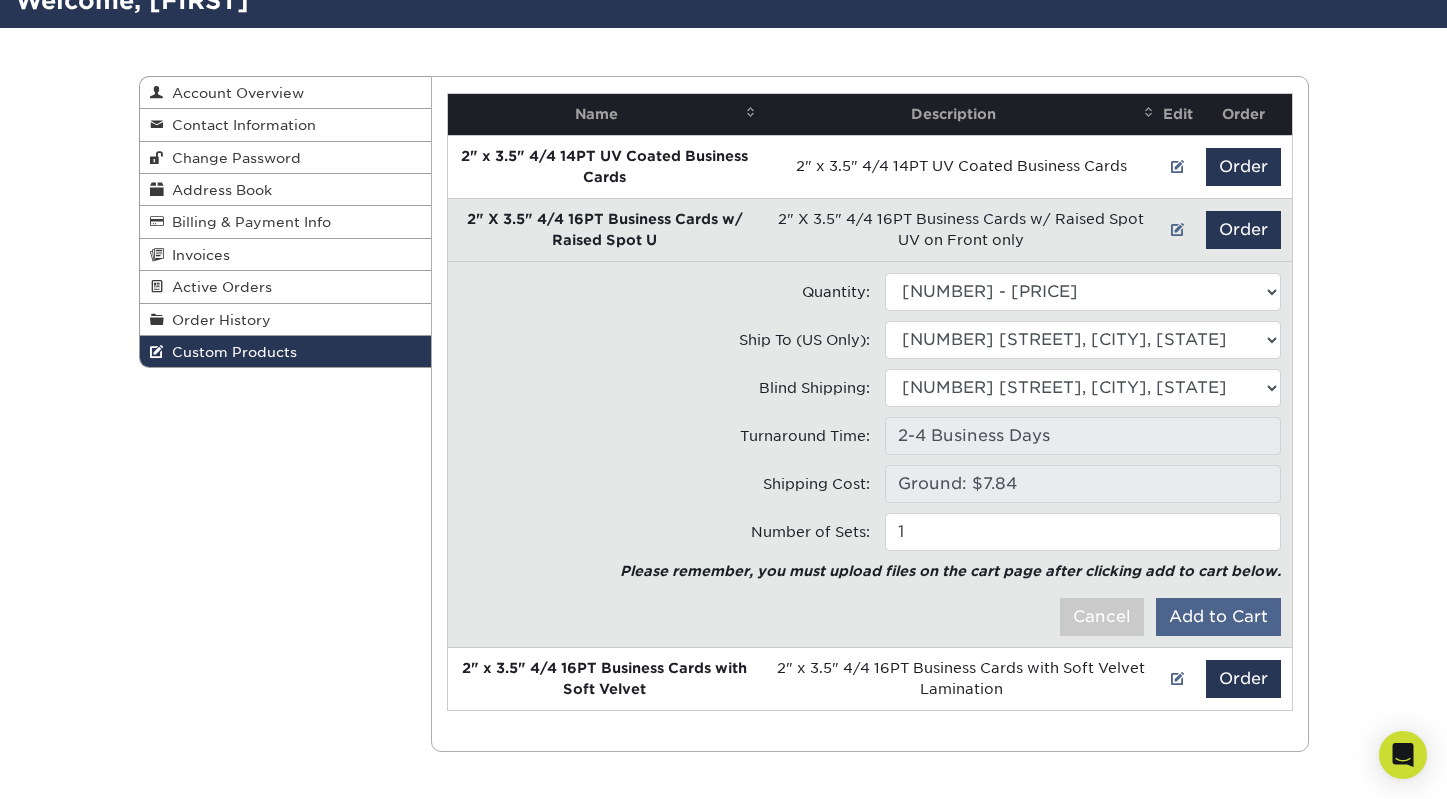 click on "Add to Cart" at bounding box center [1218, 617] 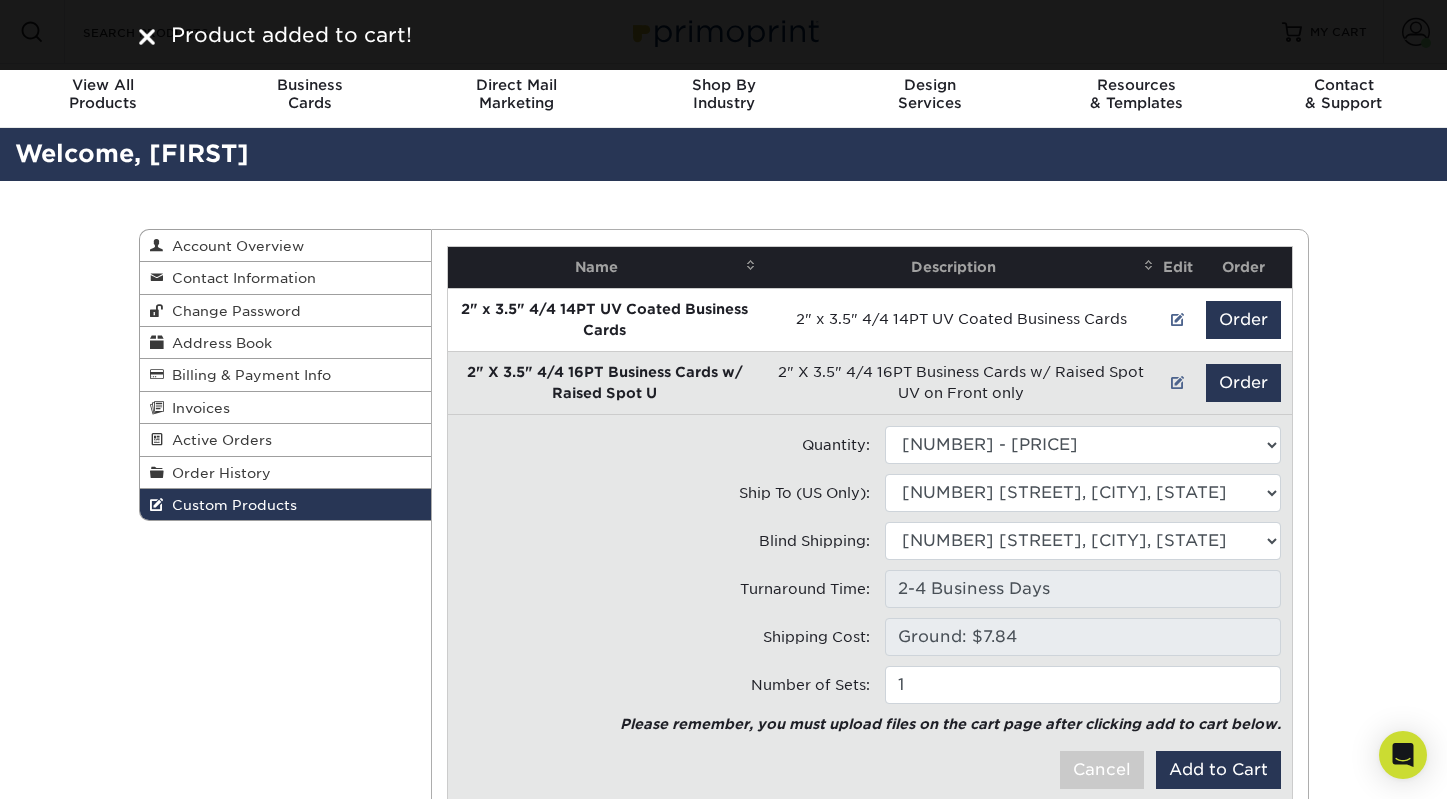 scroll, scrollTop: 0, scrollLeft: 0, axis: both 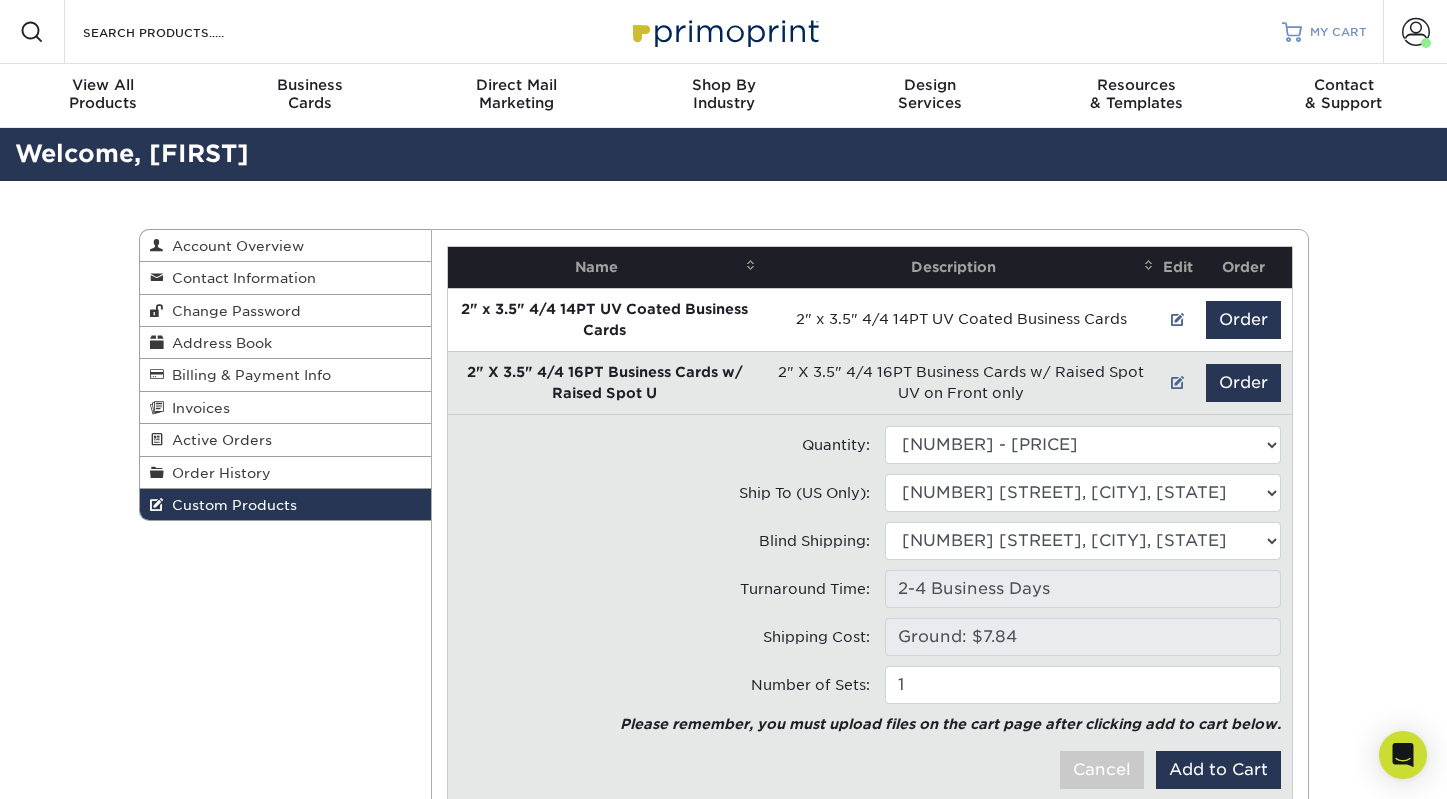 click on "MY CART" at bounding box center (1338, 32) 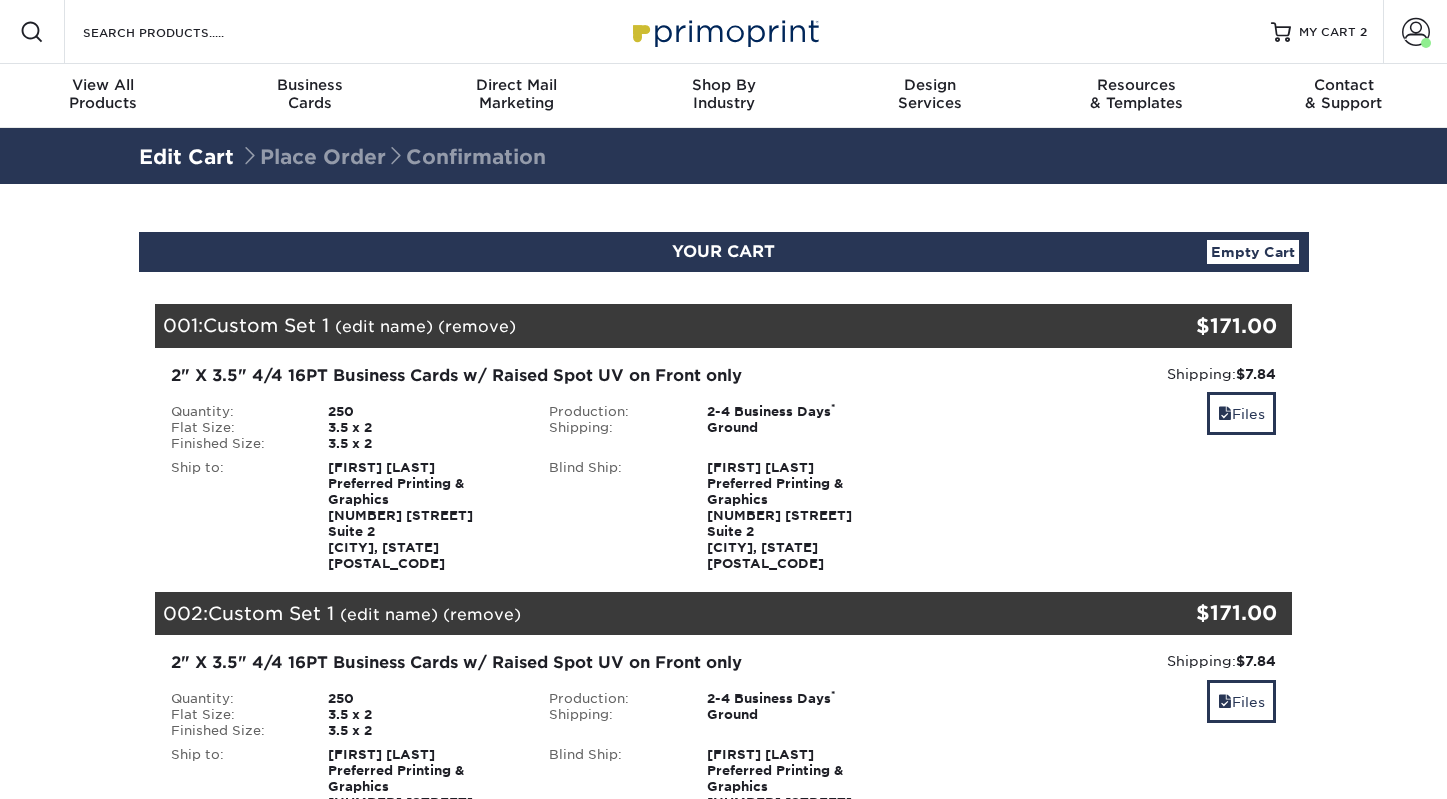 scroll, scrollTop: 0, scrollLeft: 0, axis: both 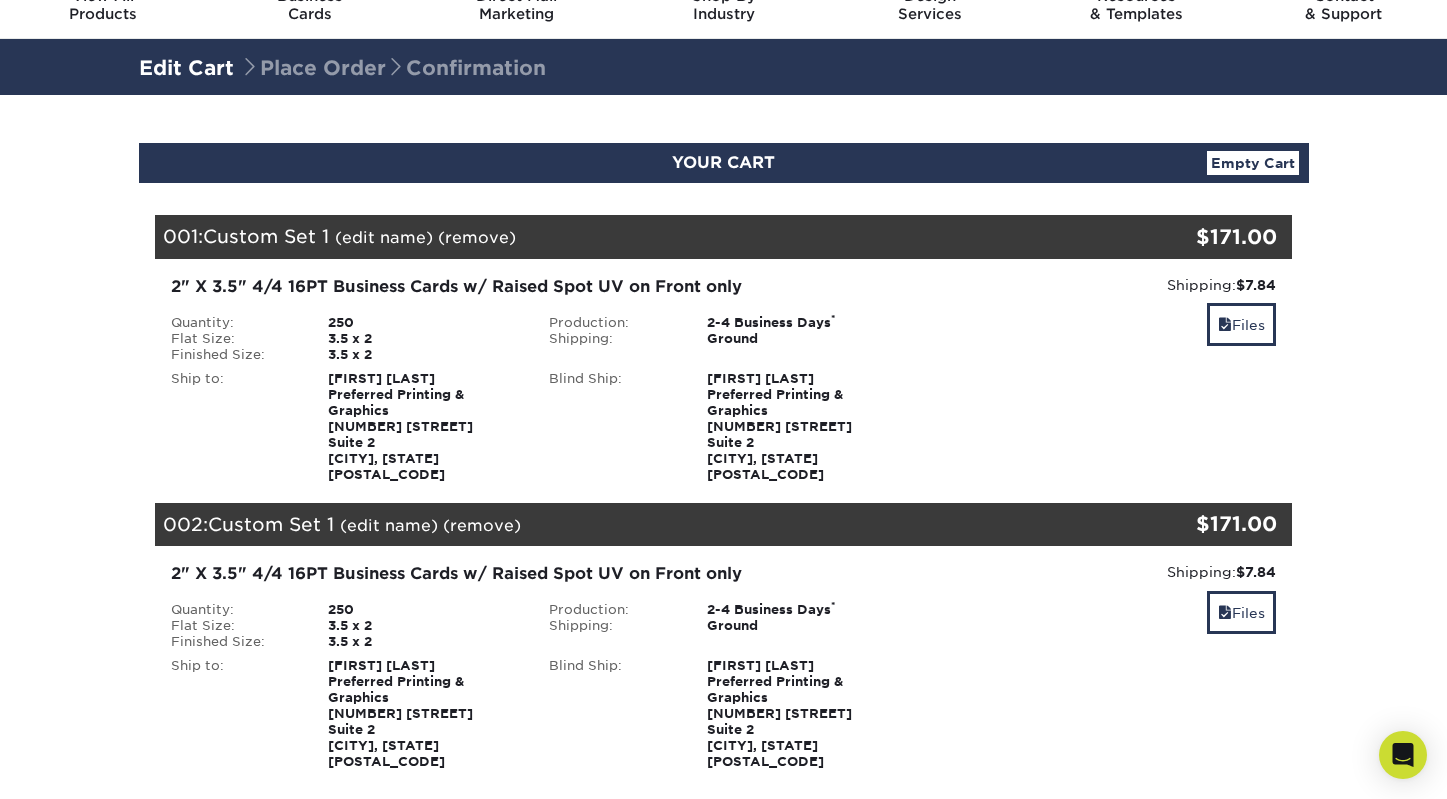 click on "(remove)" at bounding box center (482, 525) 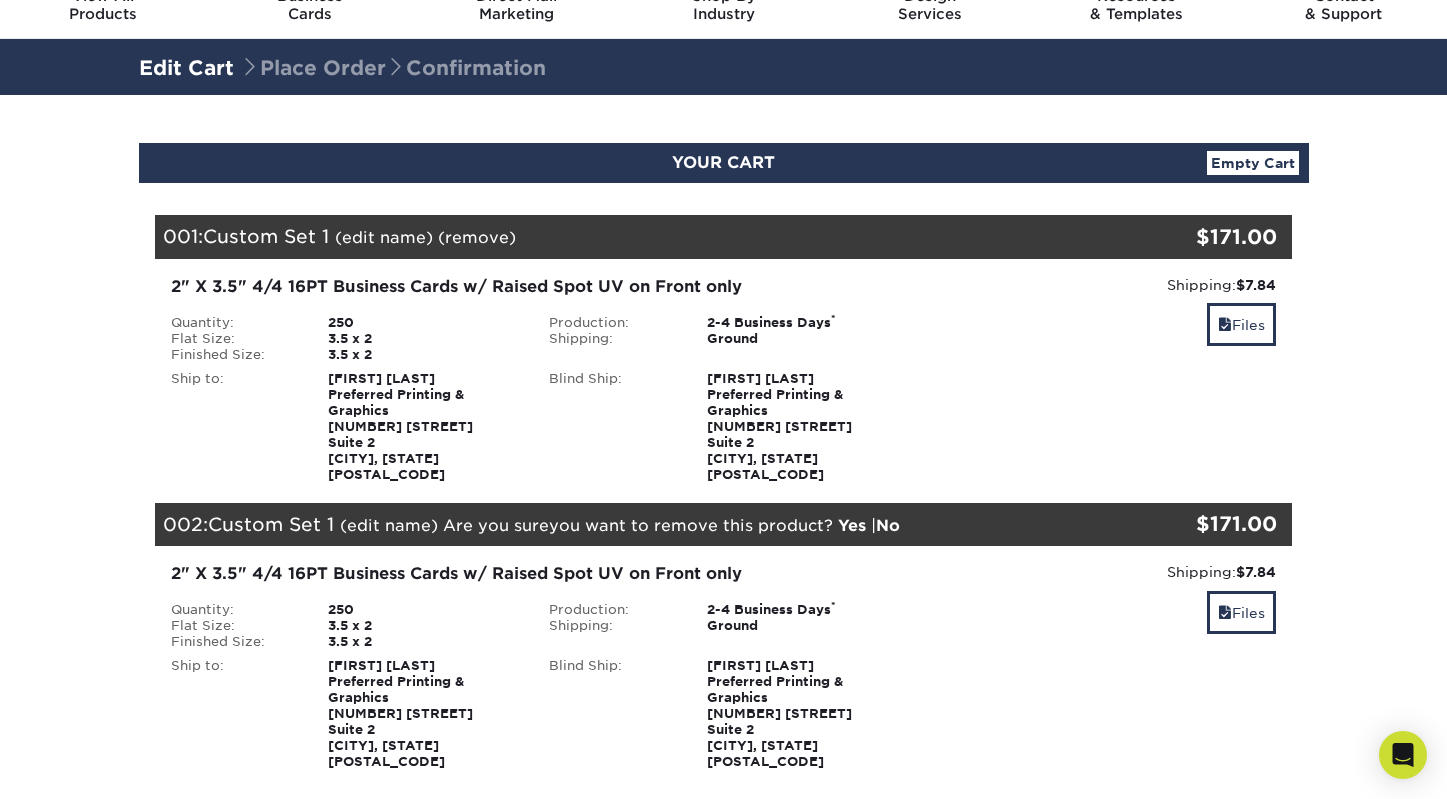 click on "Yes" at bounding box center (852, 525) 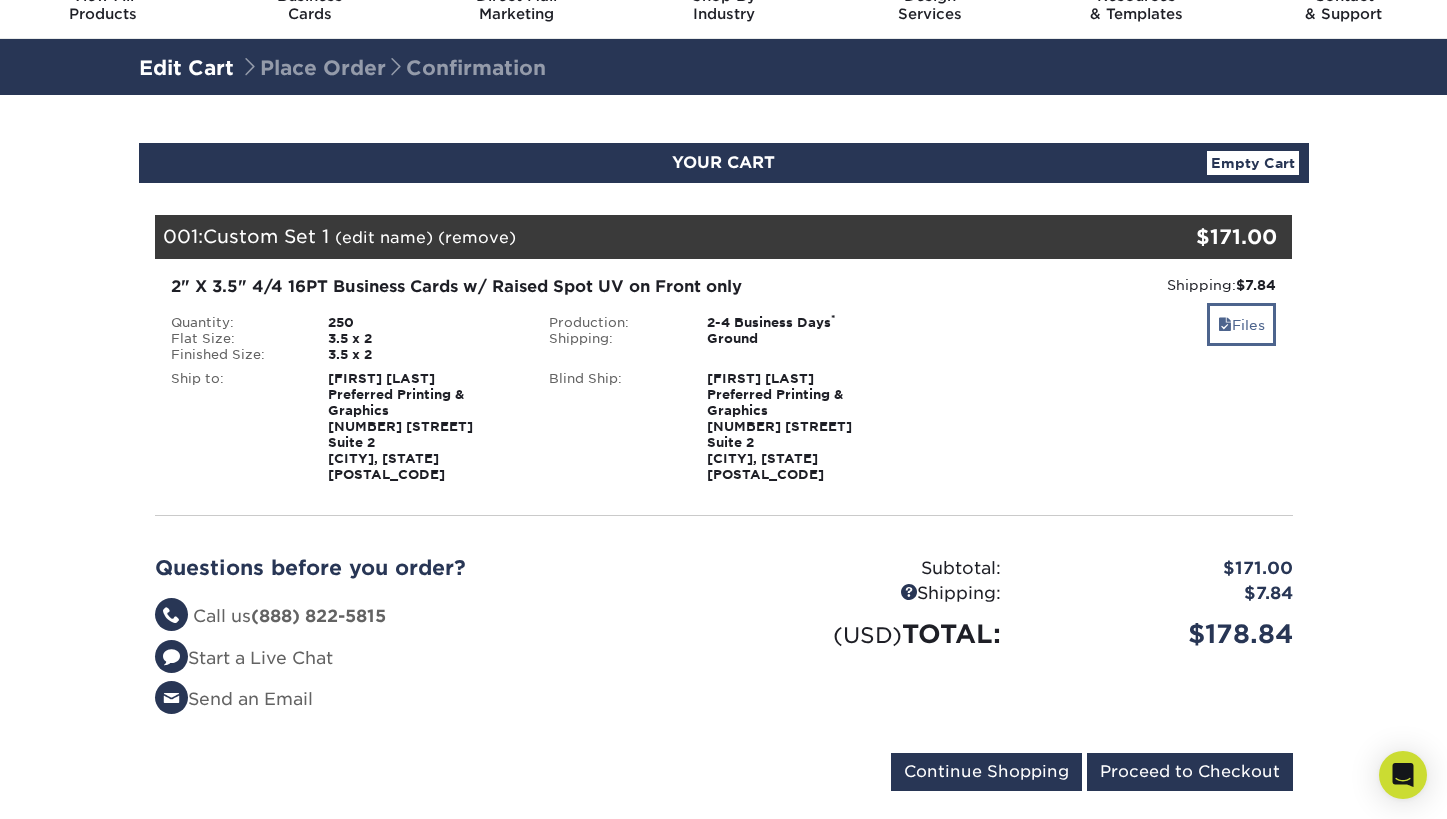 click on "Files" at bounding box center (1241, 324) 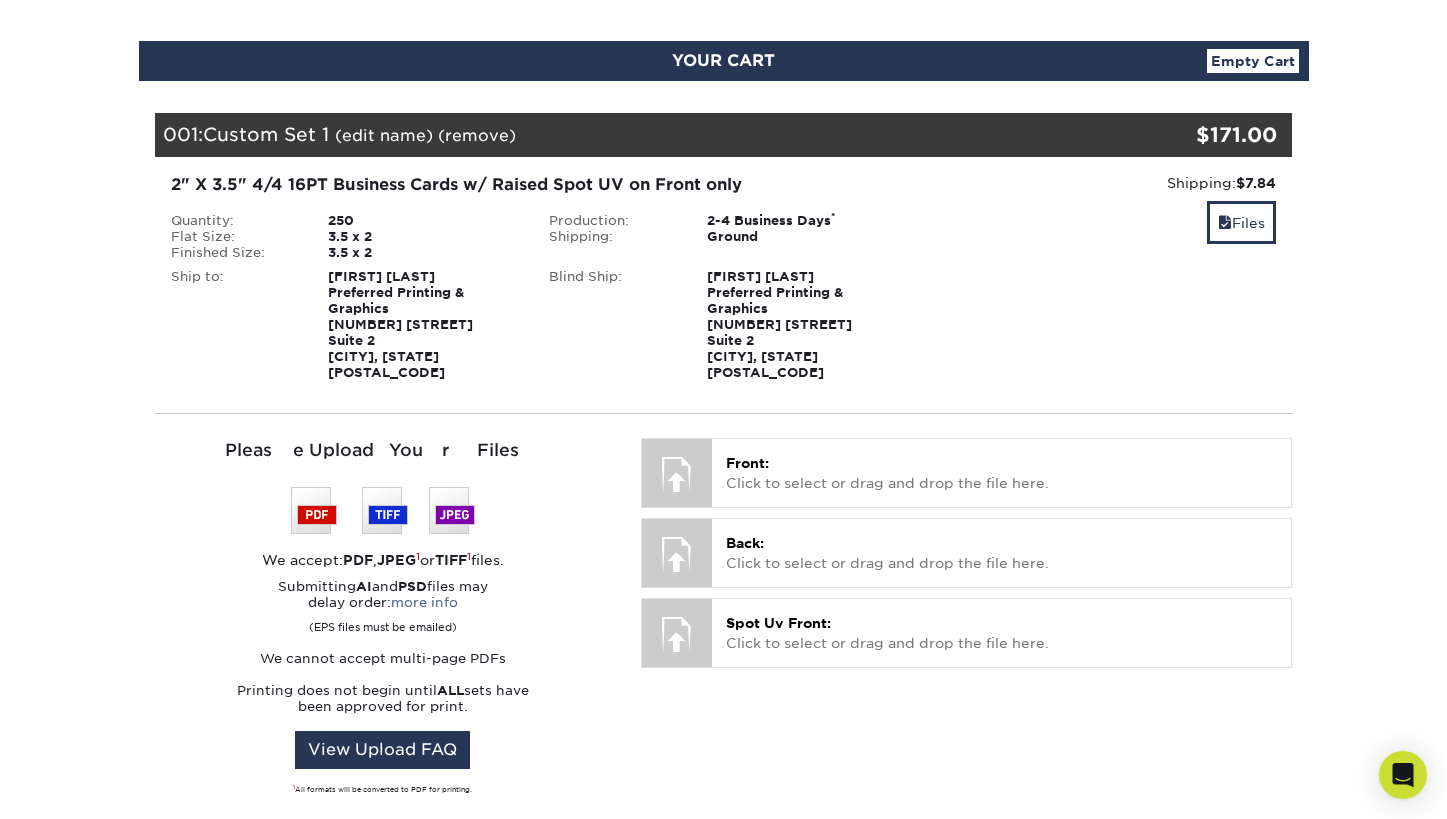 scroll, scrollTop: 323, scrollLeft: 0, axis: vertical 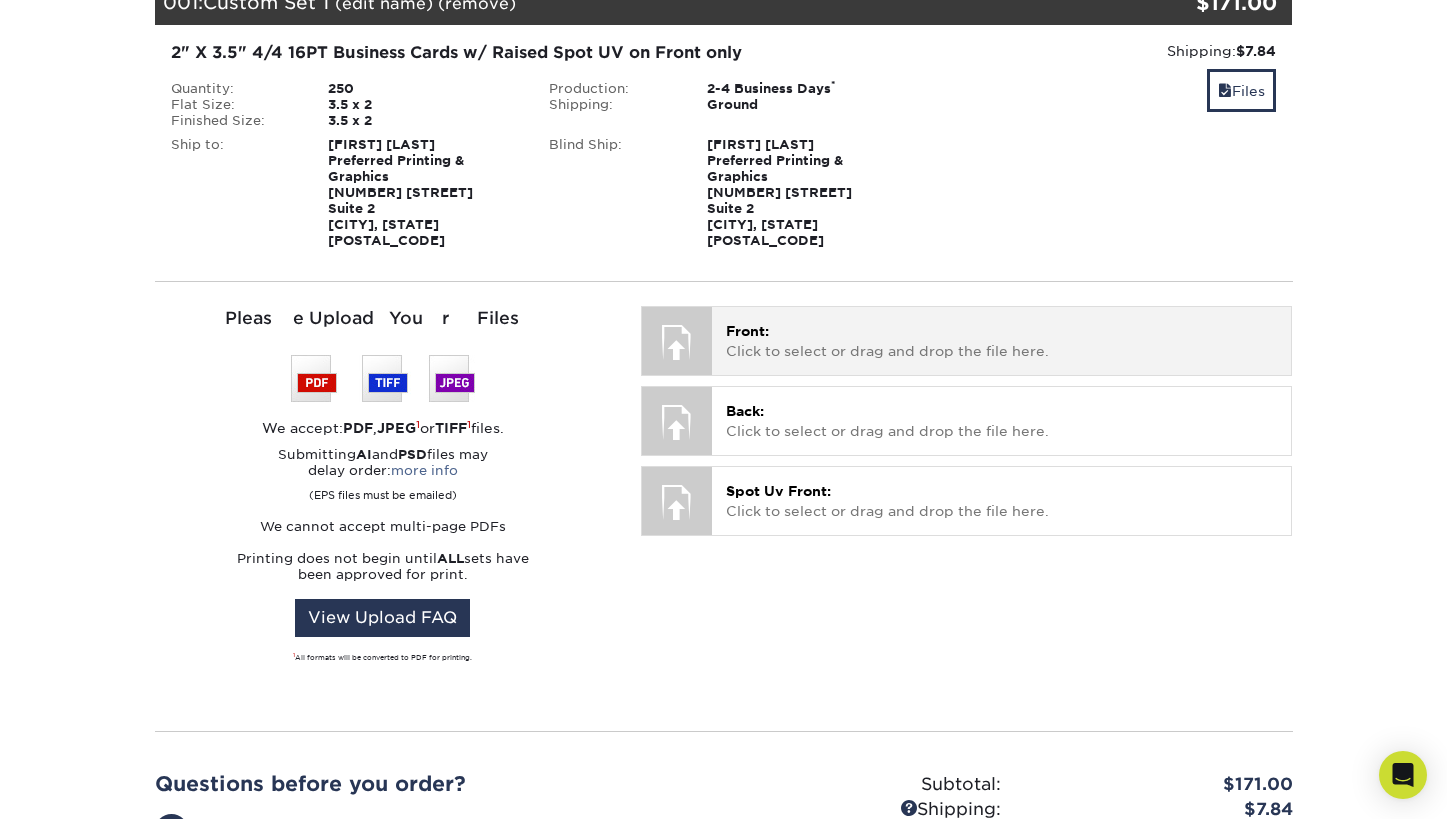 click on "Front: Click to select or drag and drop the file here." at bounding box center (1001, 341) 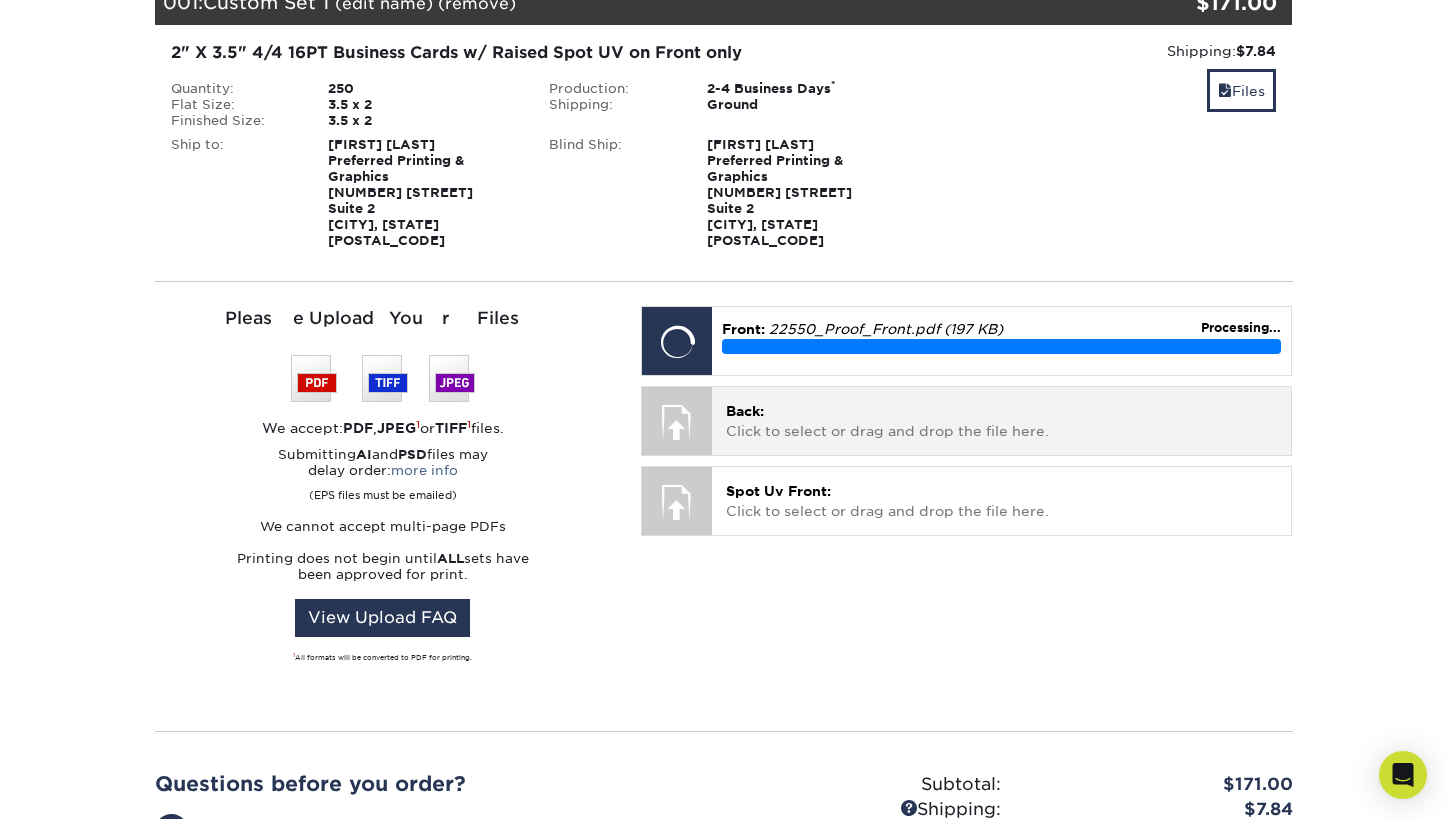 click on "Back: Click to select or drag and drop the file here." at bounding box center [1001, 421] 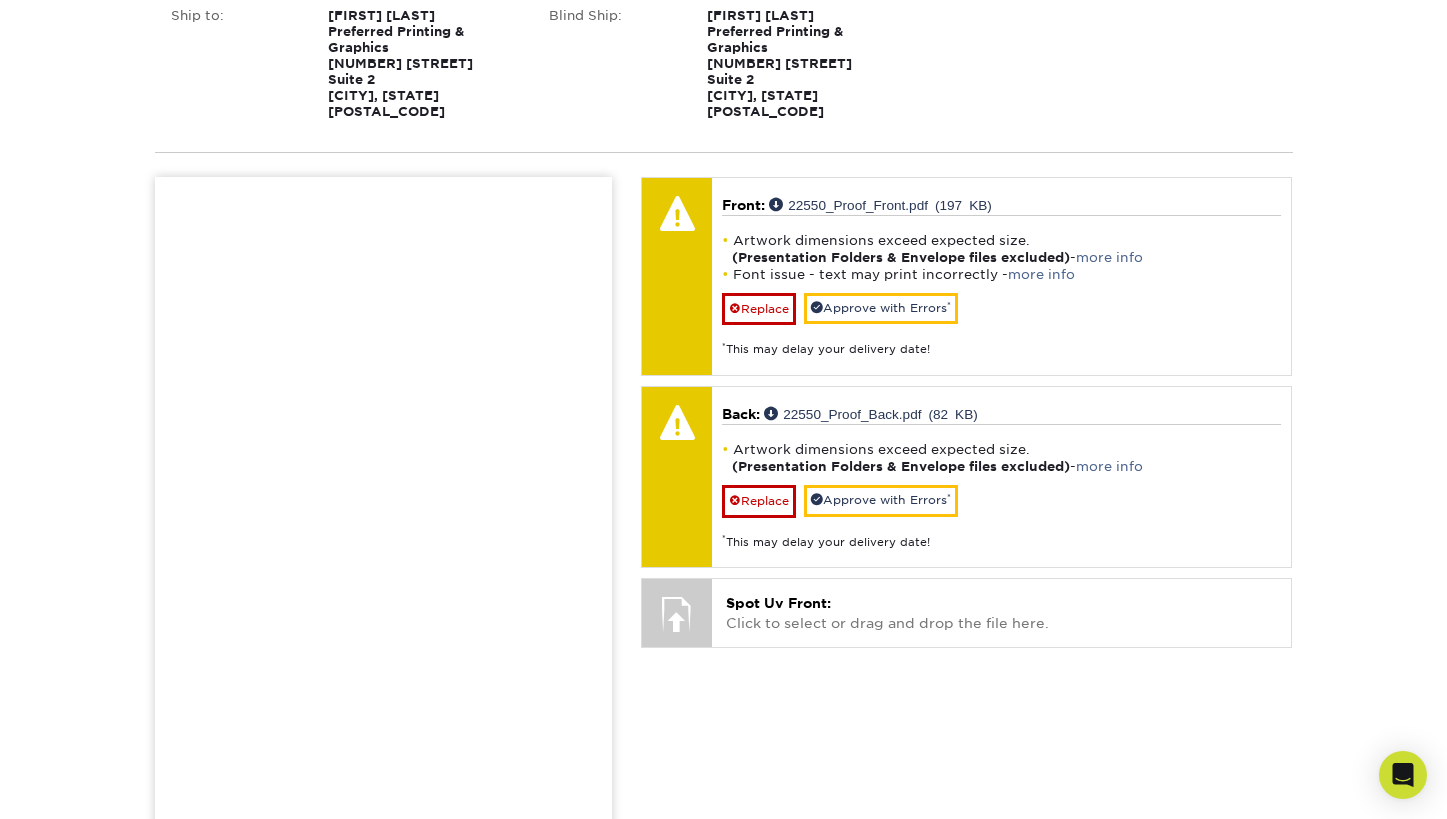 scroll, scrollTop: 449, scrollLeft: 0, axis: vertical 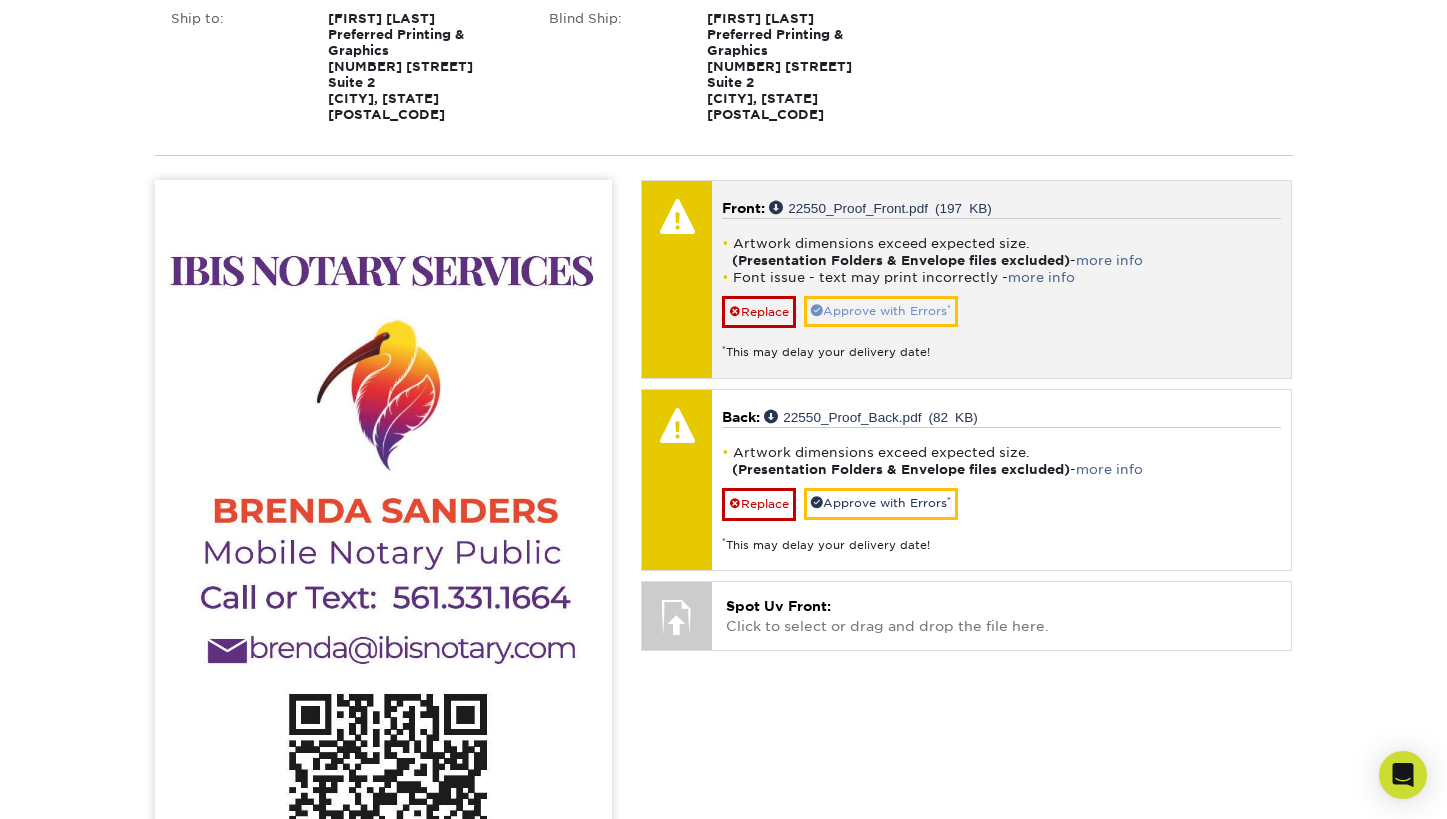 click on "Approve with Errors *" at bounding box center (881, 311) 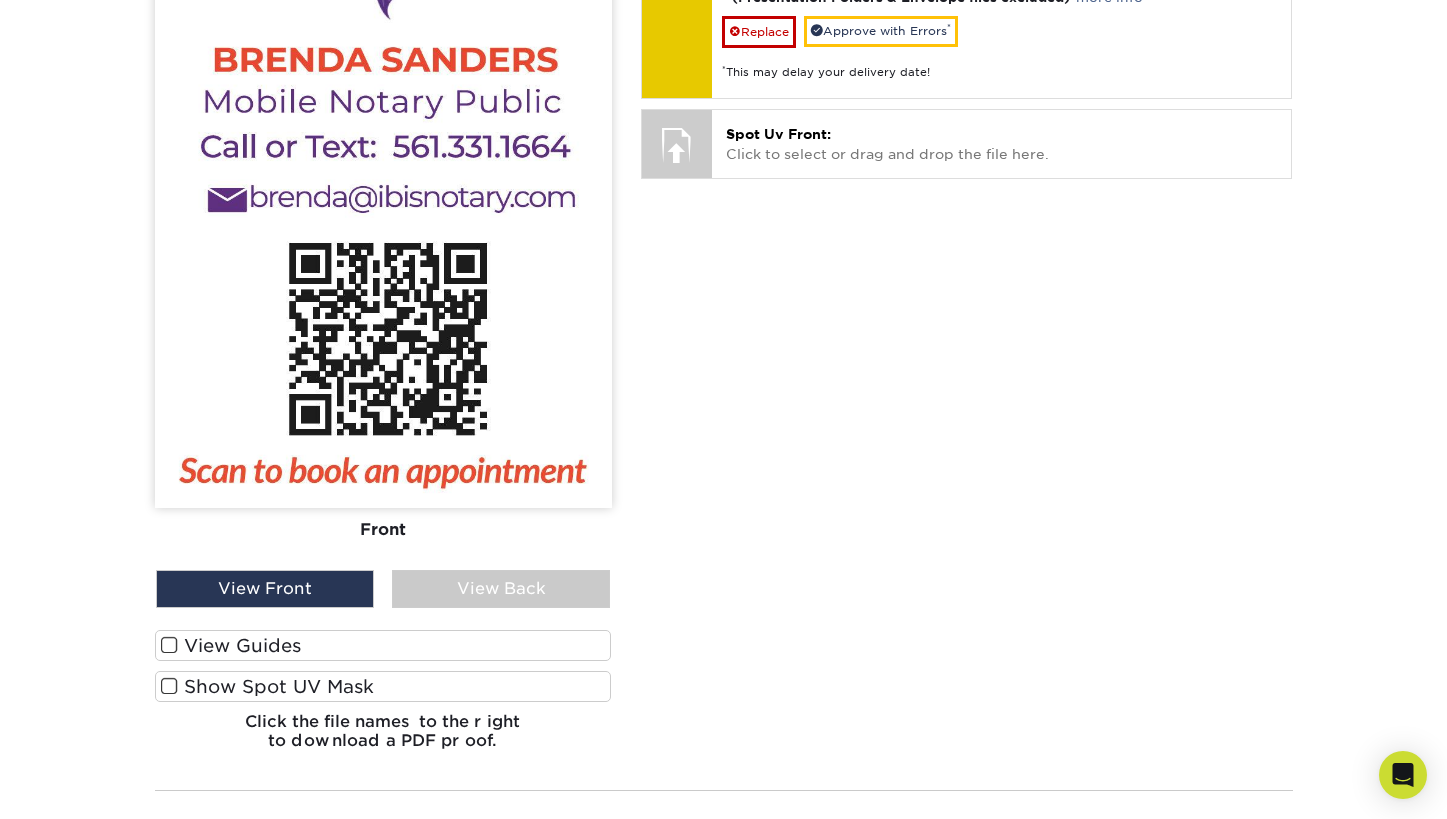 scroll, scrollTop: 903, scrollLeft: 0, axis: vertical 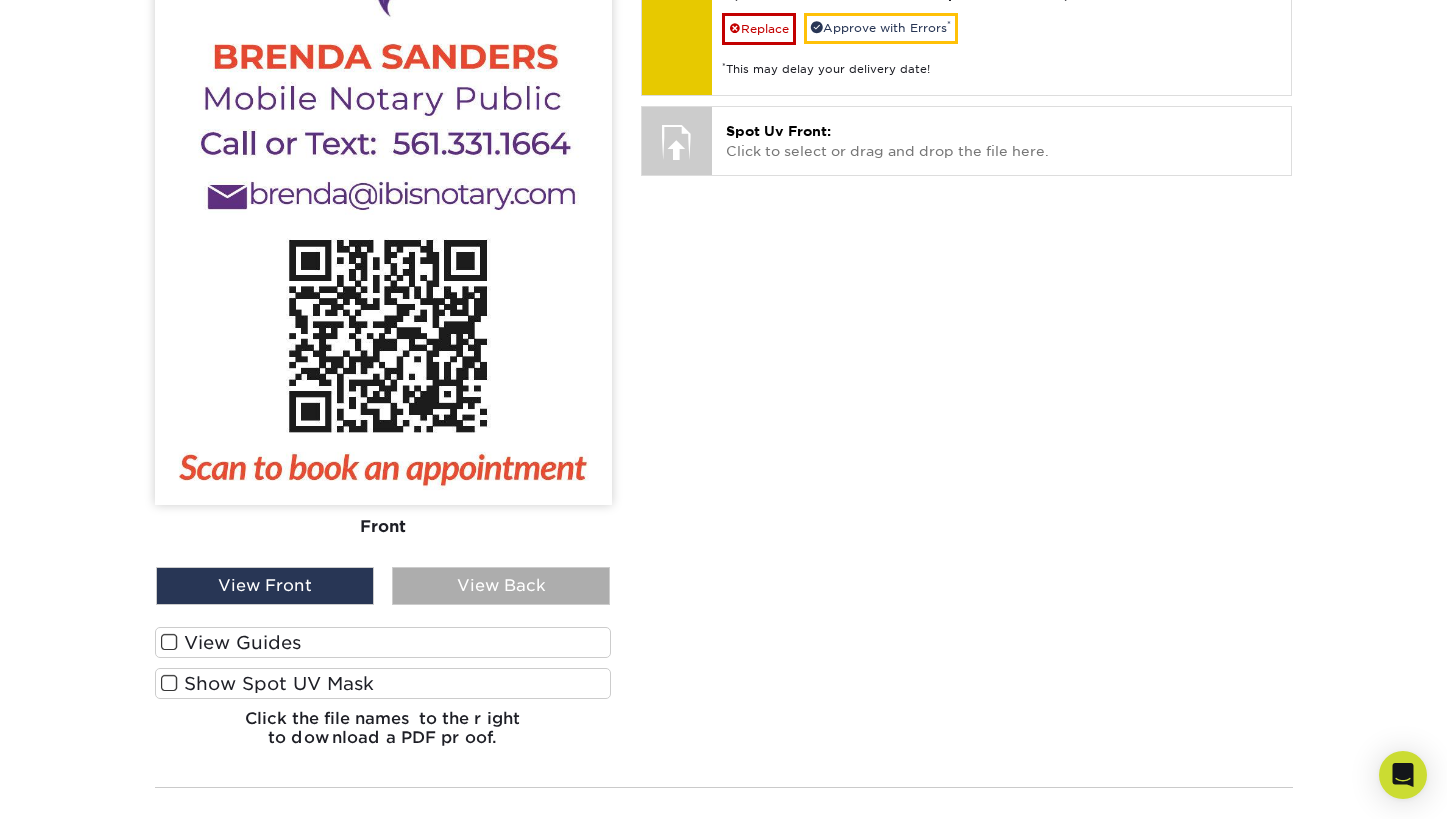 click on "View Back" at bounding box center (501, 586) 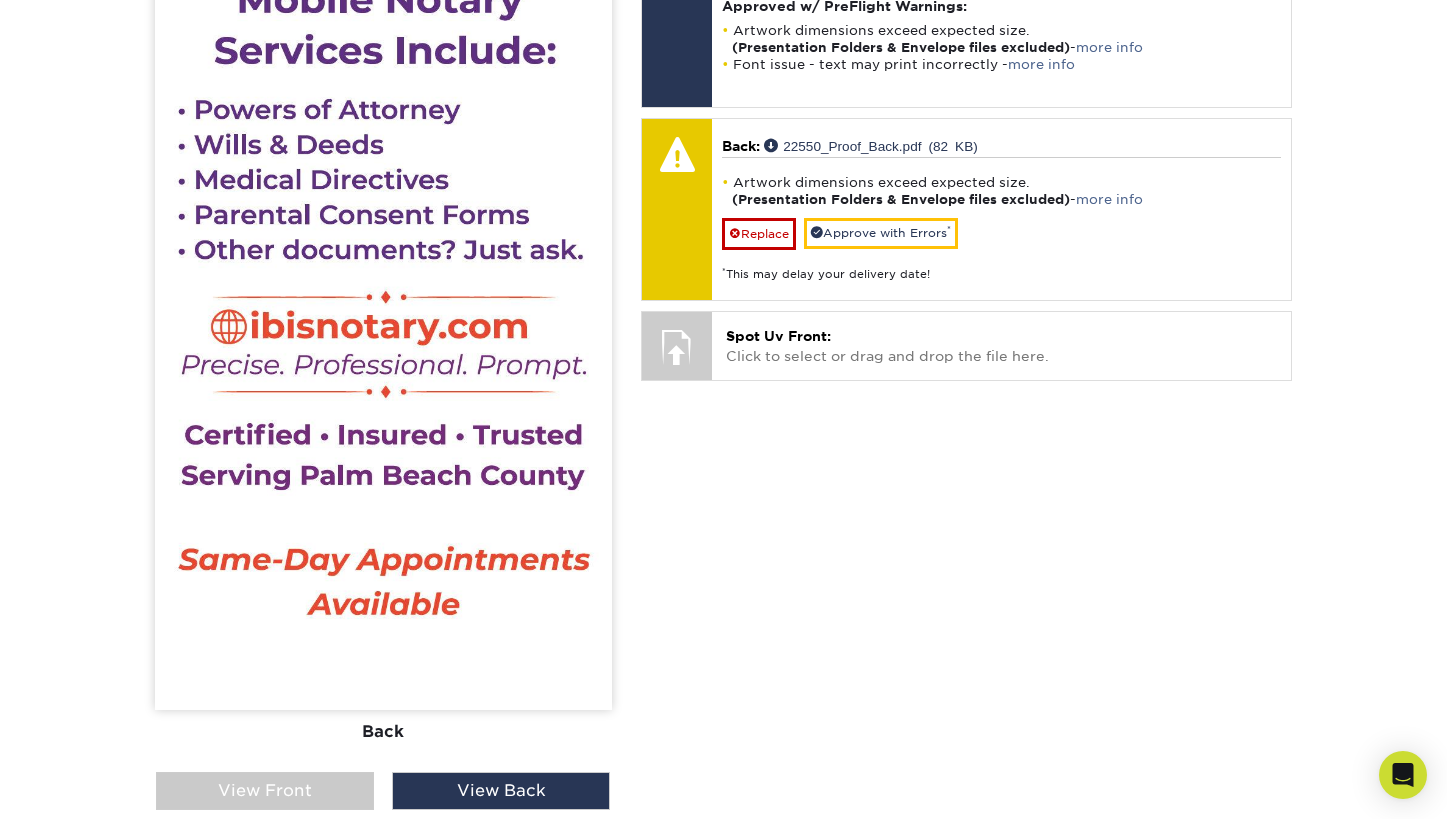 scroll, scrollTop: 698, scrollLeft: 0, axis: vertical 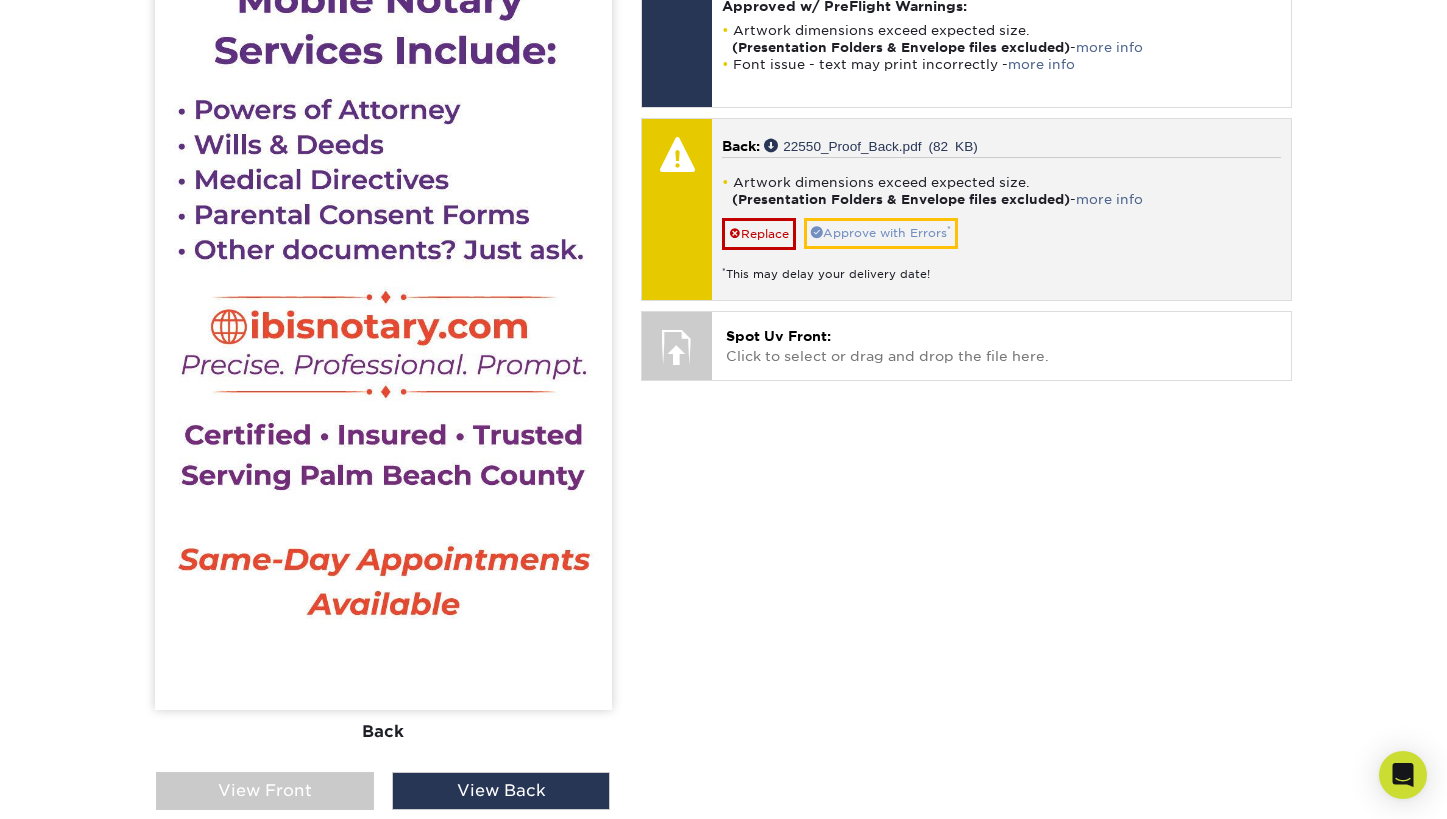 click on "Approve with Errors *" at bounding box center (881, 233) 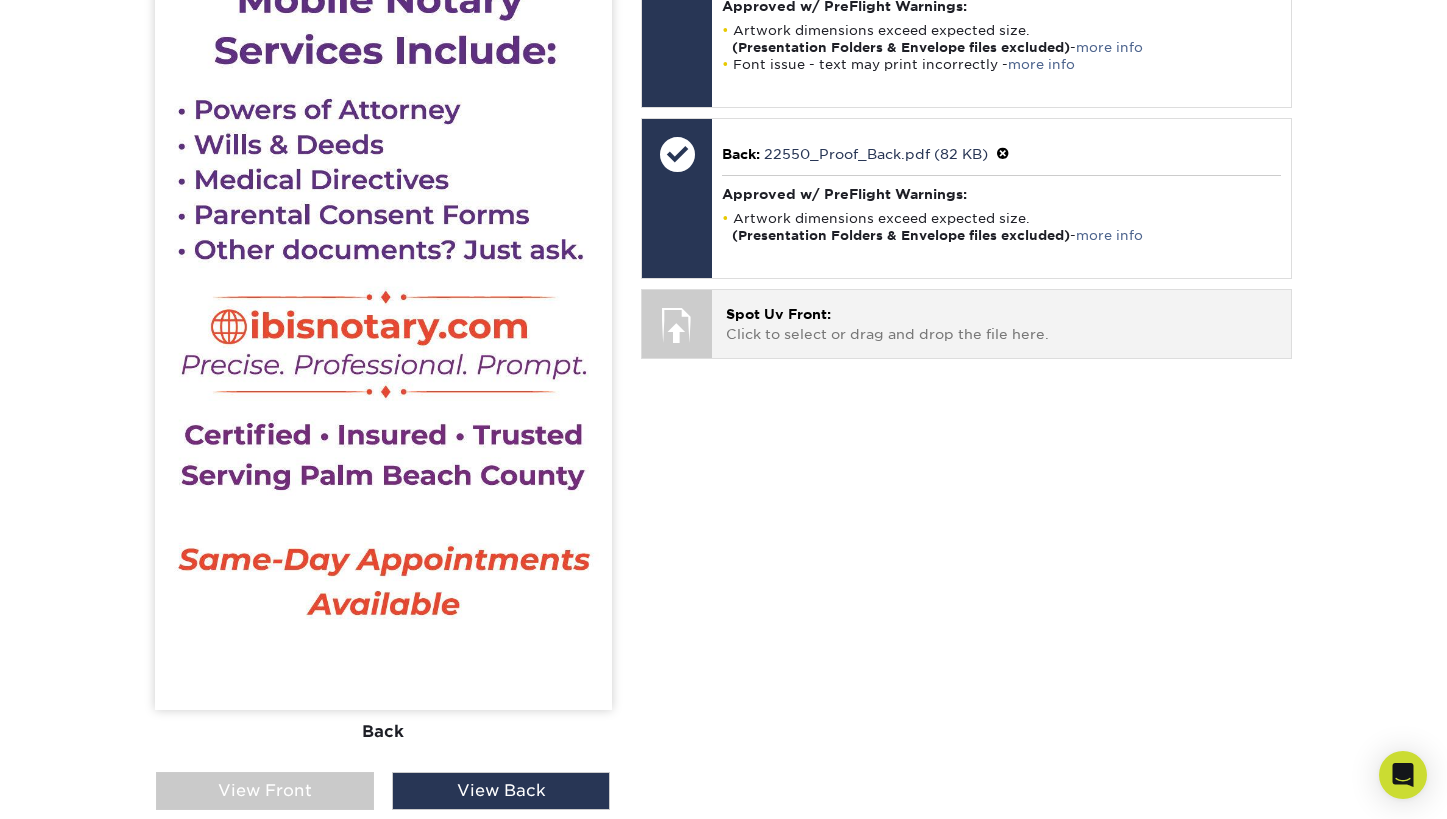 click on "Spot Uv Front: Click to select or drag and drop the file here." at bounding box center (1001, 324) 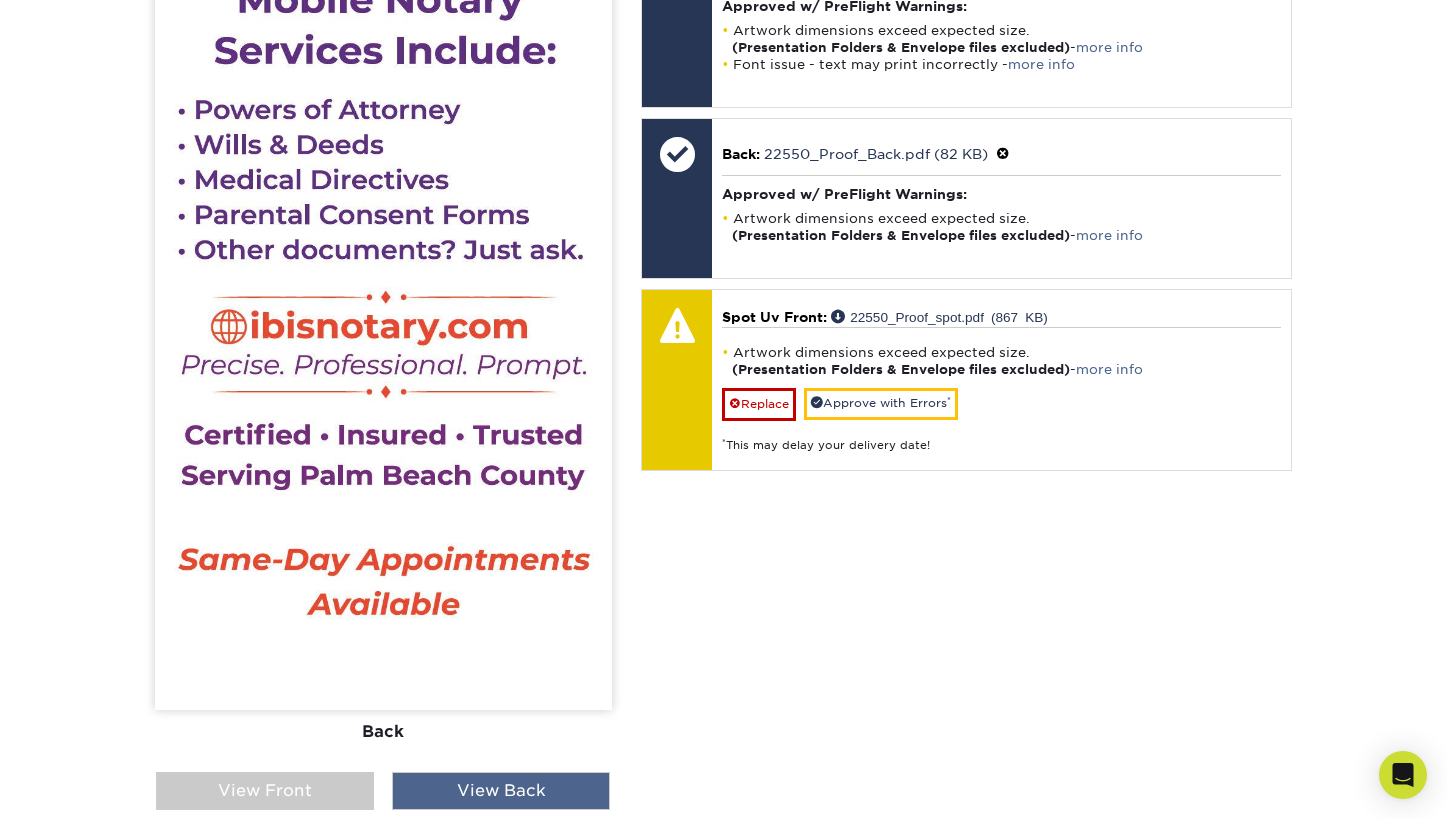 click on "View Back" at bounding box center (501, 791) 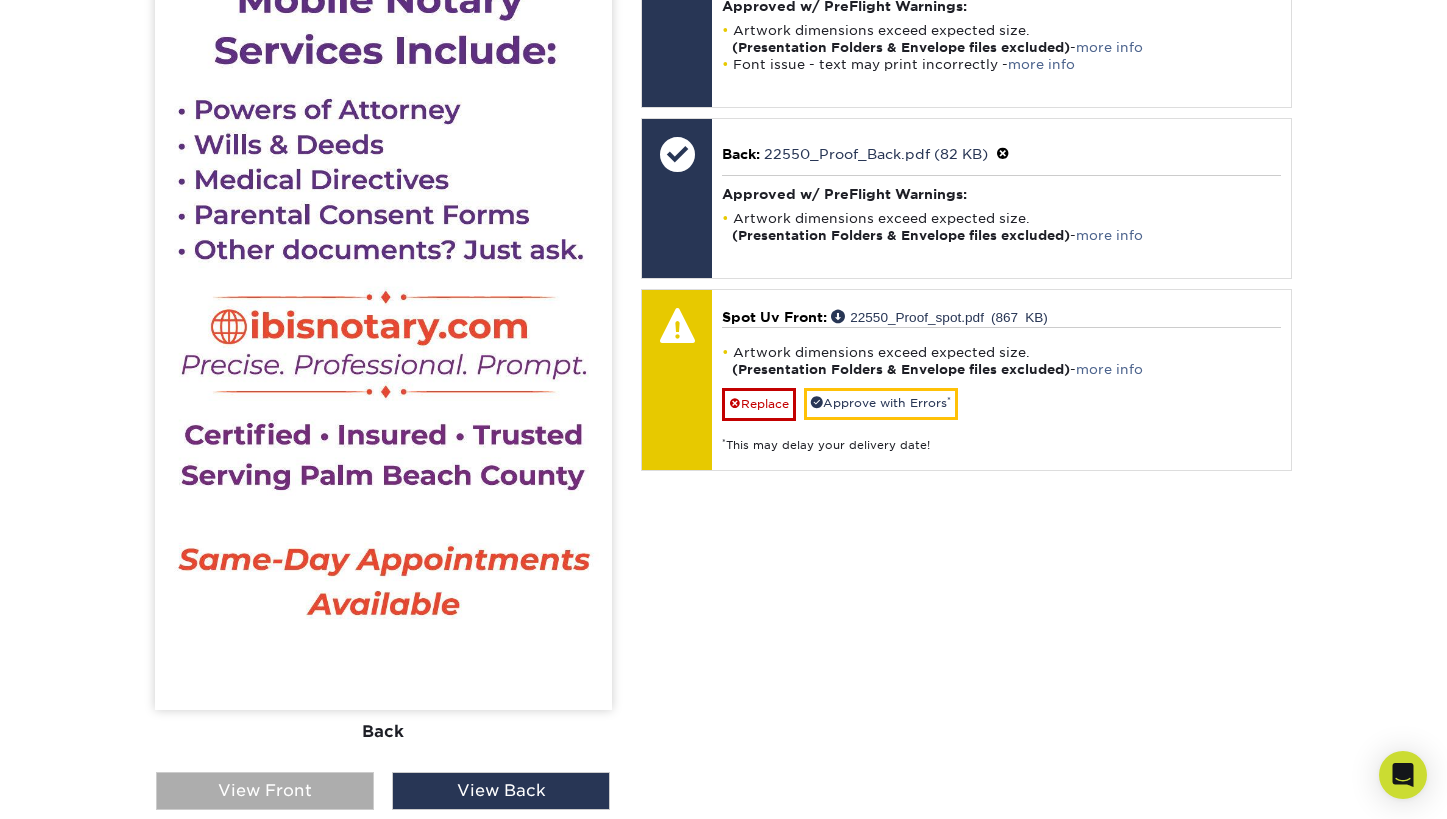click on "View Front" at bounding box center (265, 791) 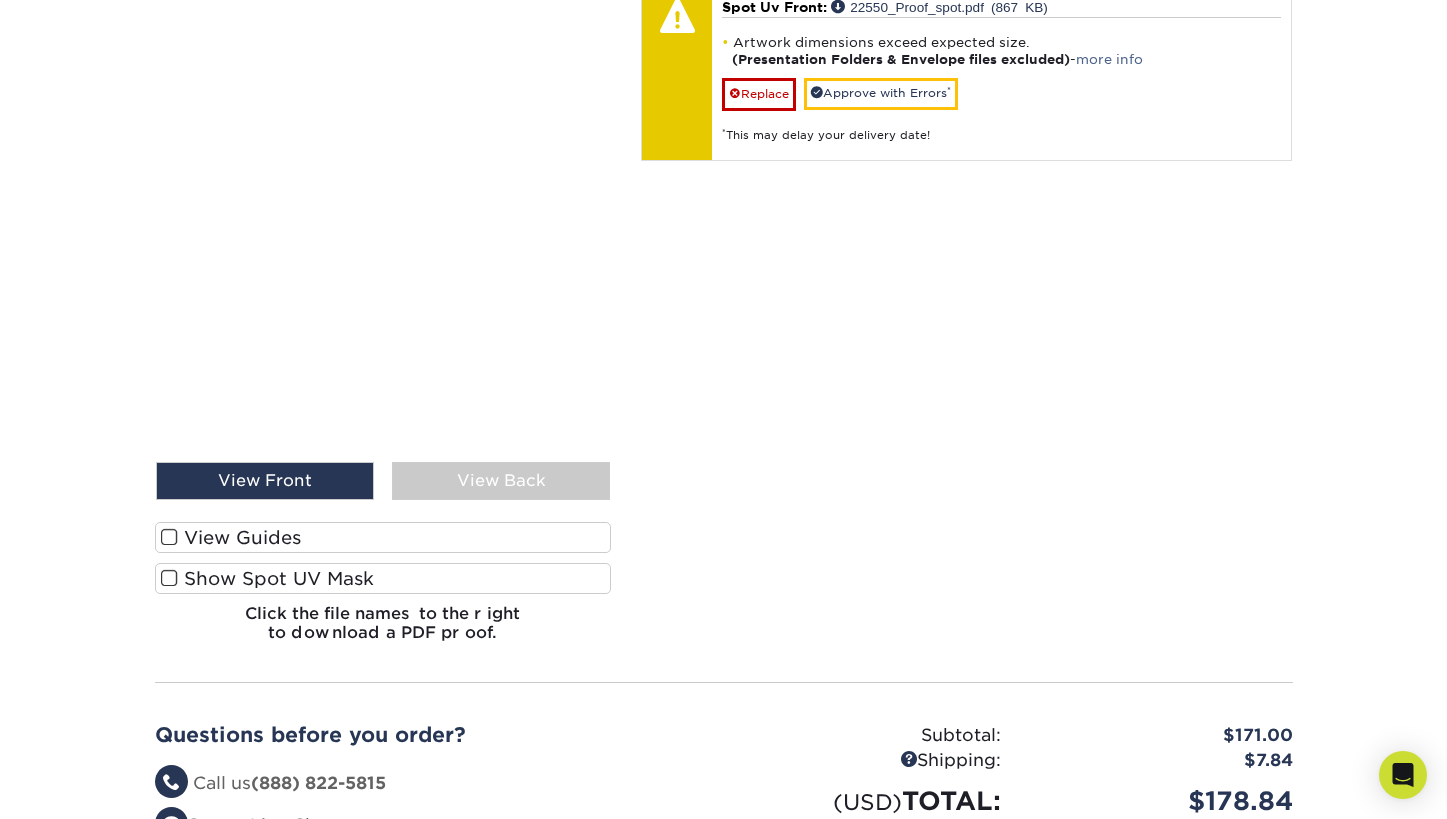 scroll, scrollTop: 1007, scrollLeft: 0, axis: vertical 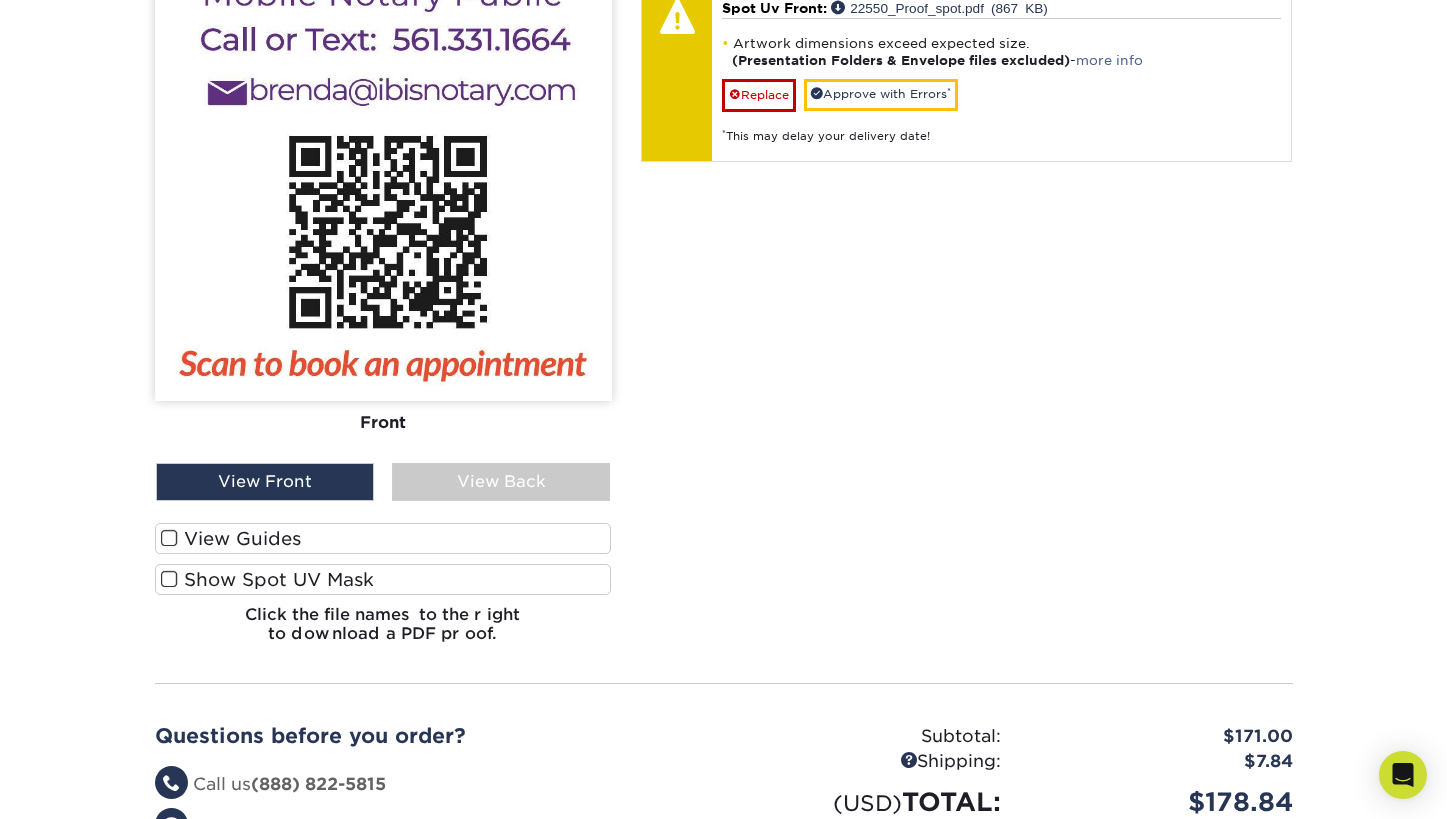 click at bounding box center (169, 579) 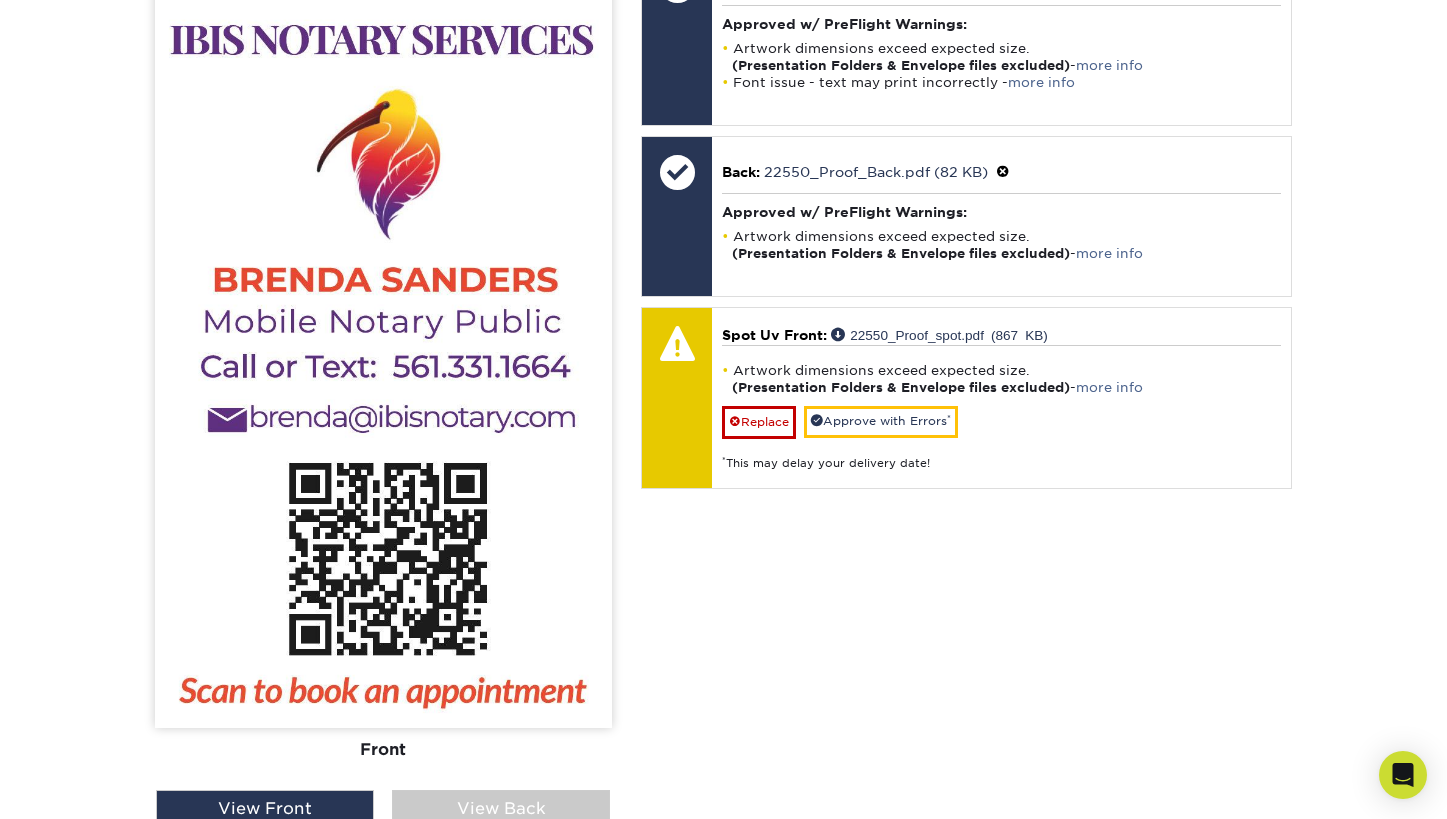 scroll, scrollTop: 670, scrollLeft: 0, axis: vertical 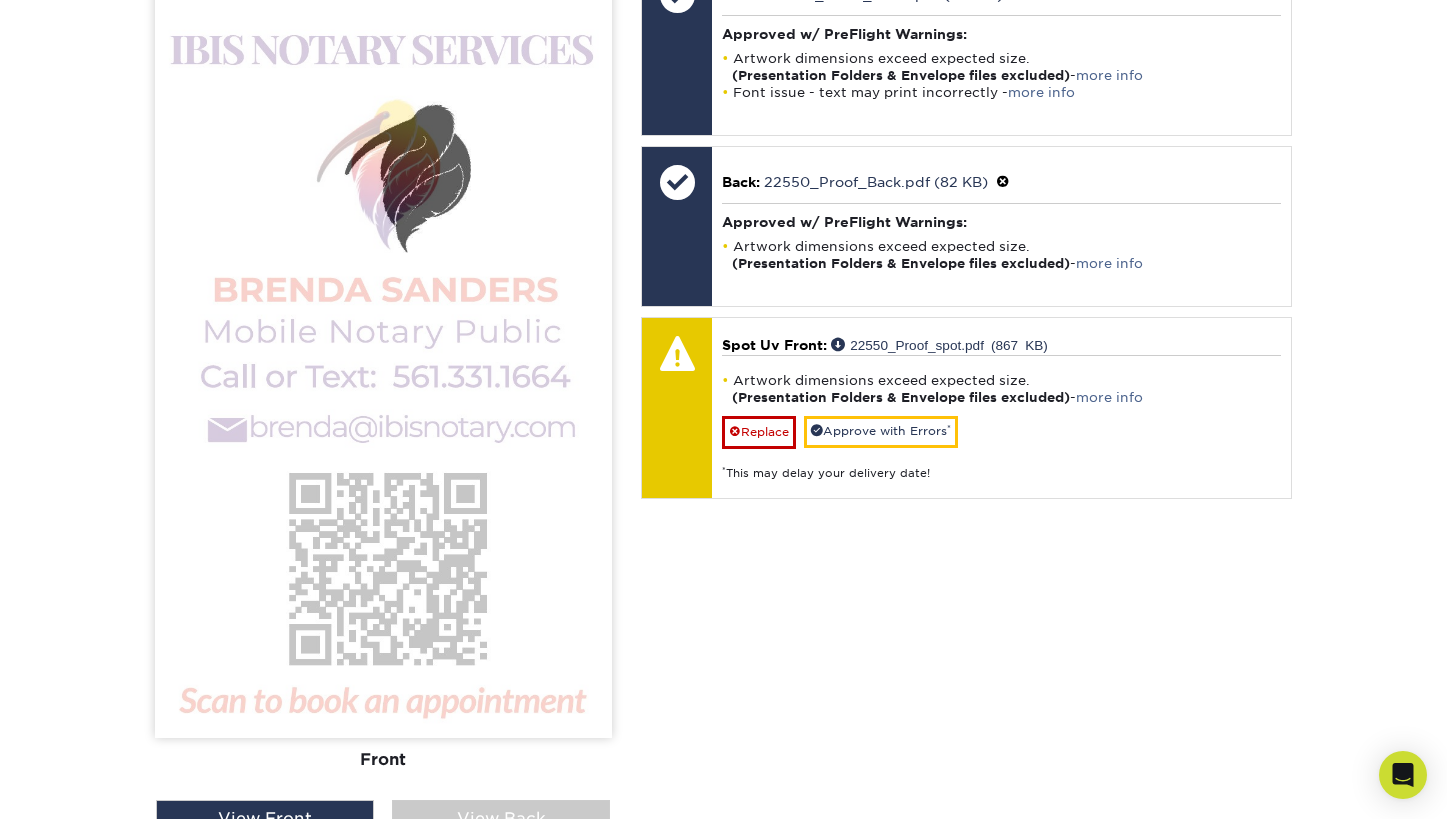 click on "Replace" at bounding box center (759, 432) 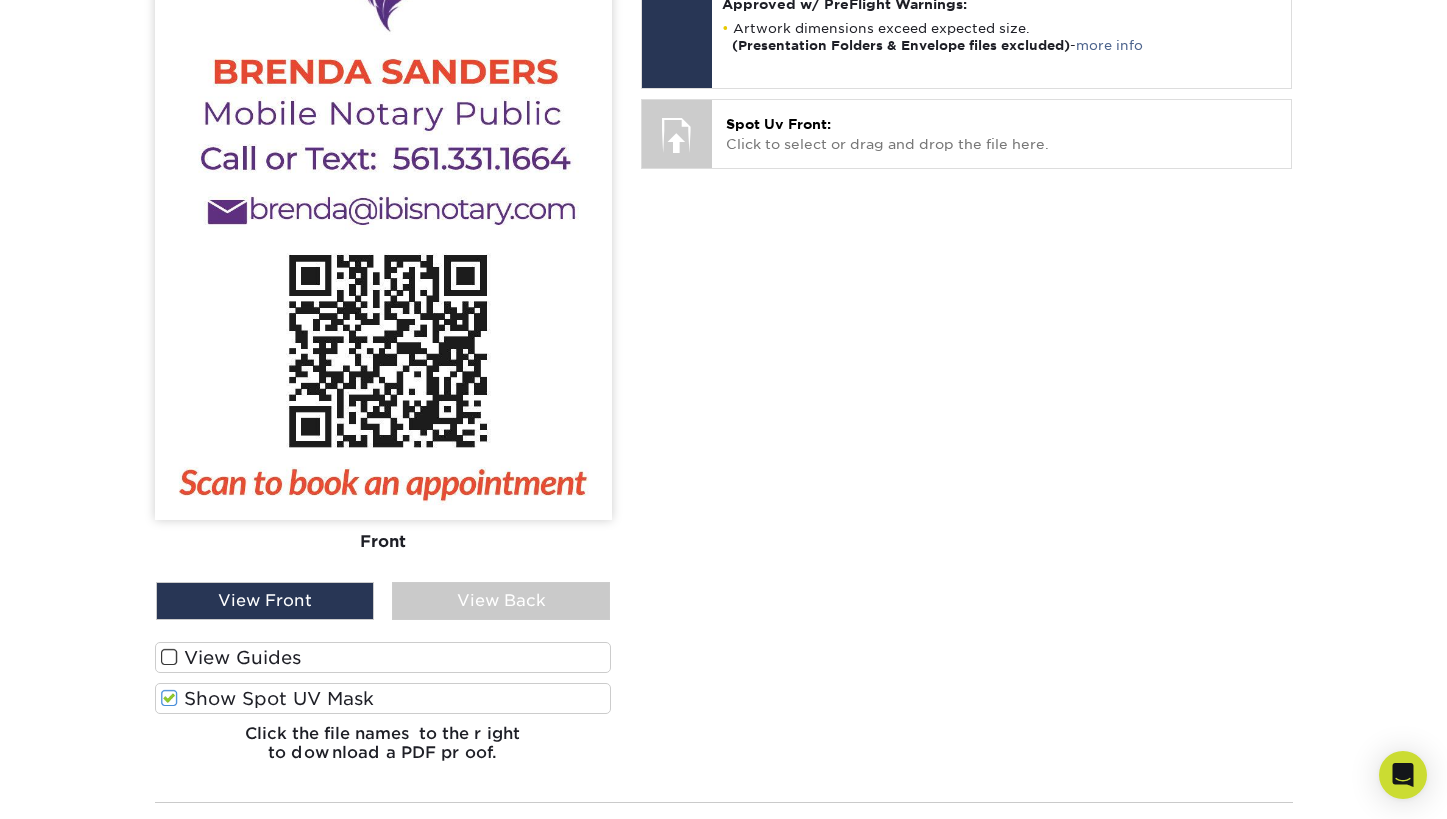 scroll, scrollTop: 886, scrollLeft: 0, axis: vertical 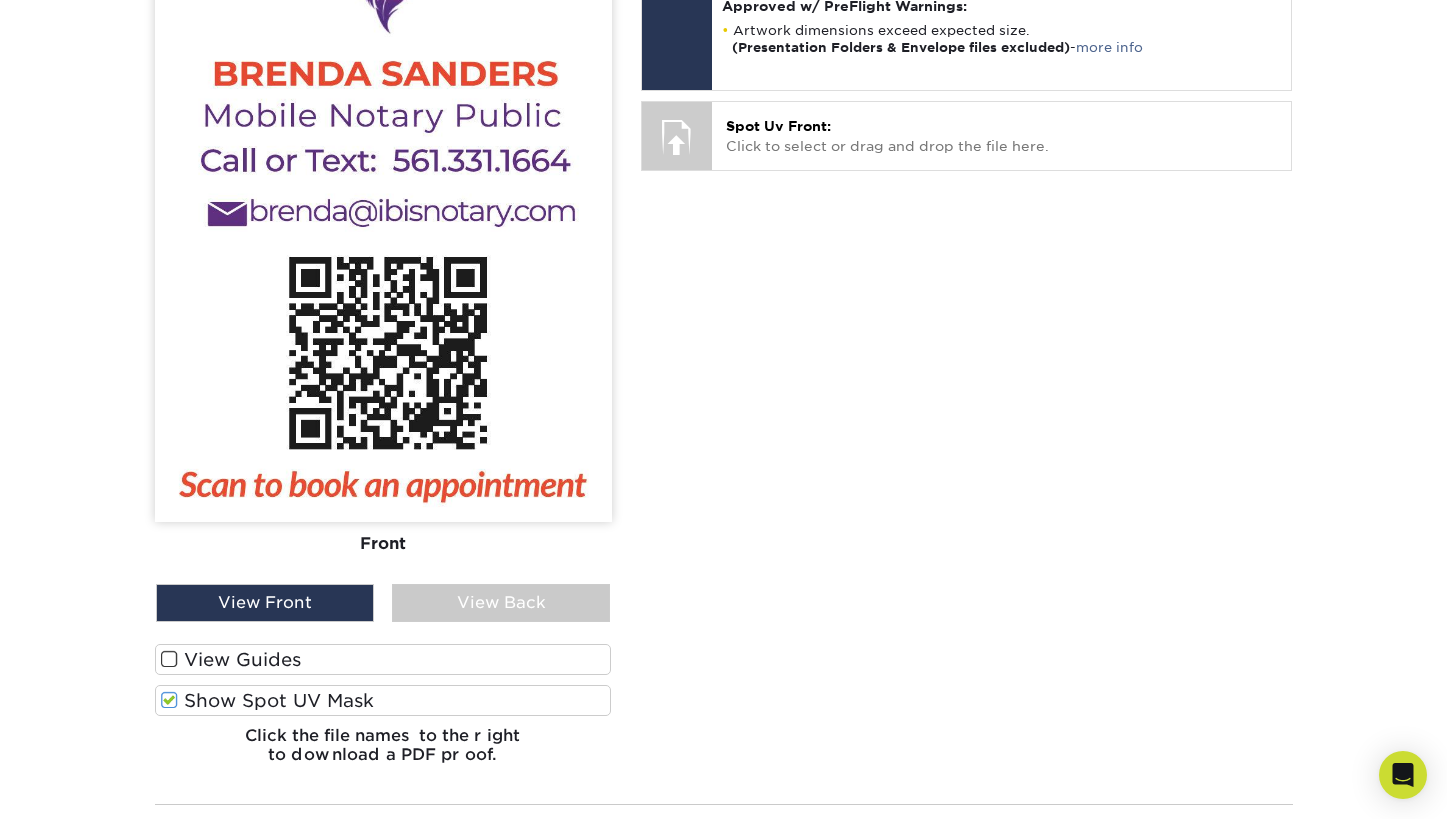 click at bounding box center [169, 659] 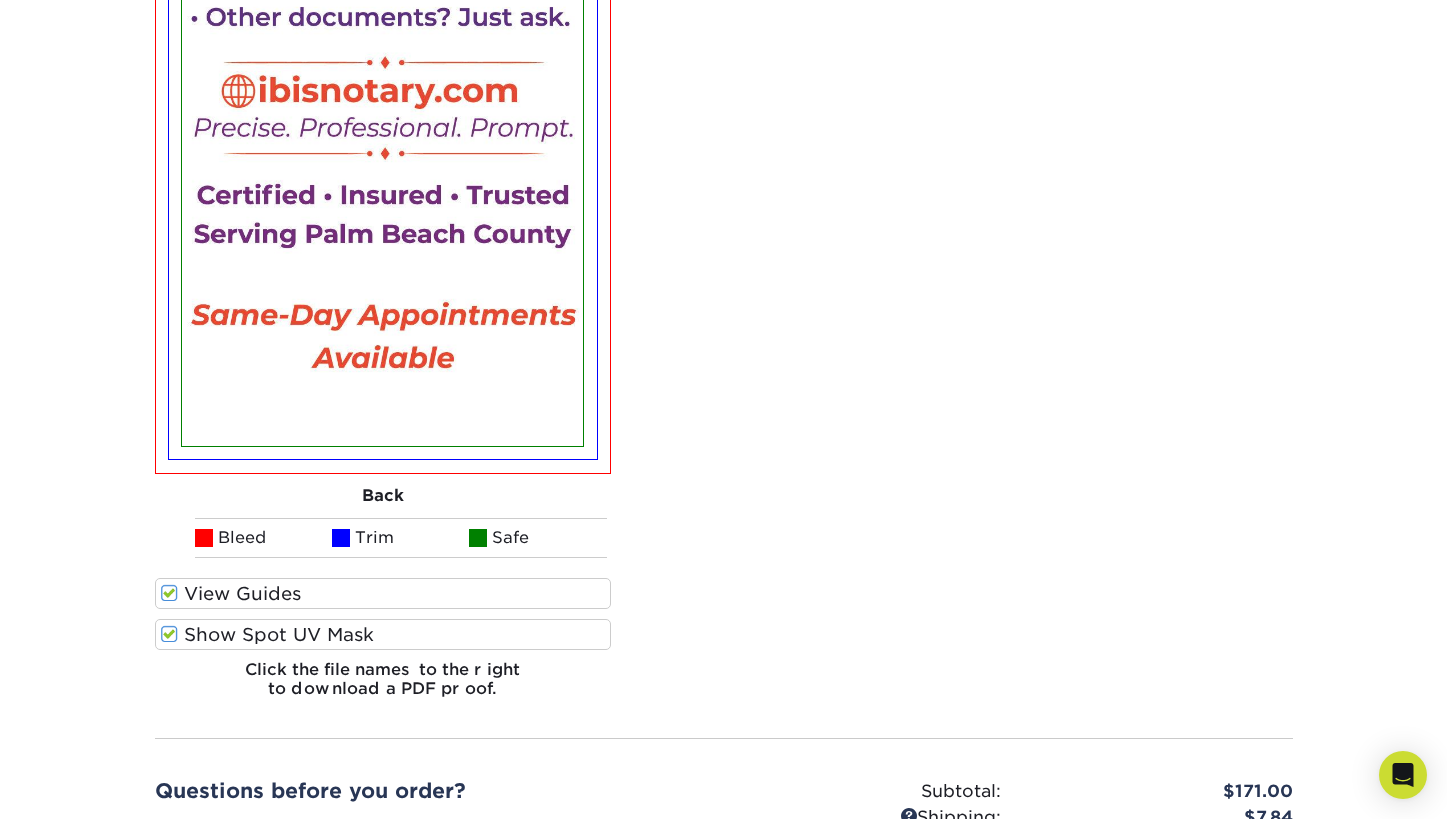 scroll, scrollTop: 1698, scrollLeft: 0, axis: vertical 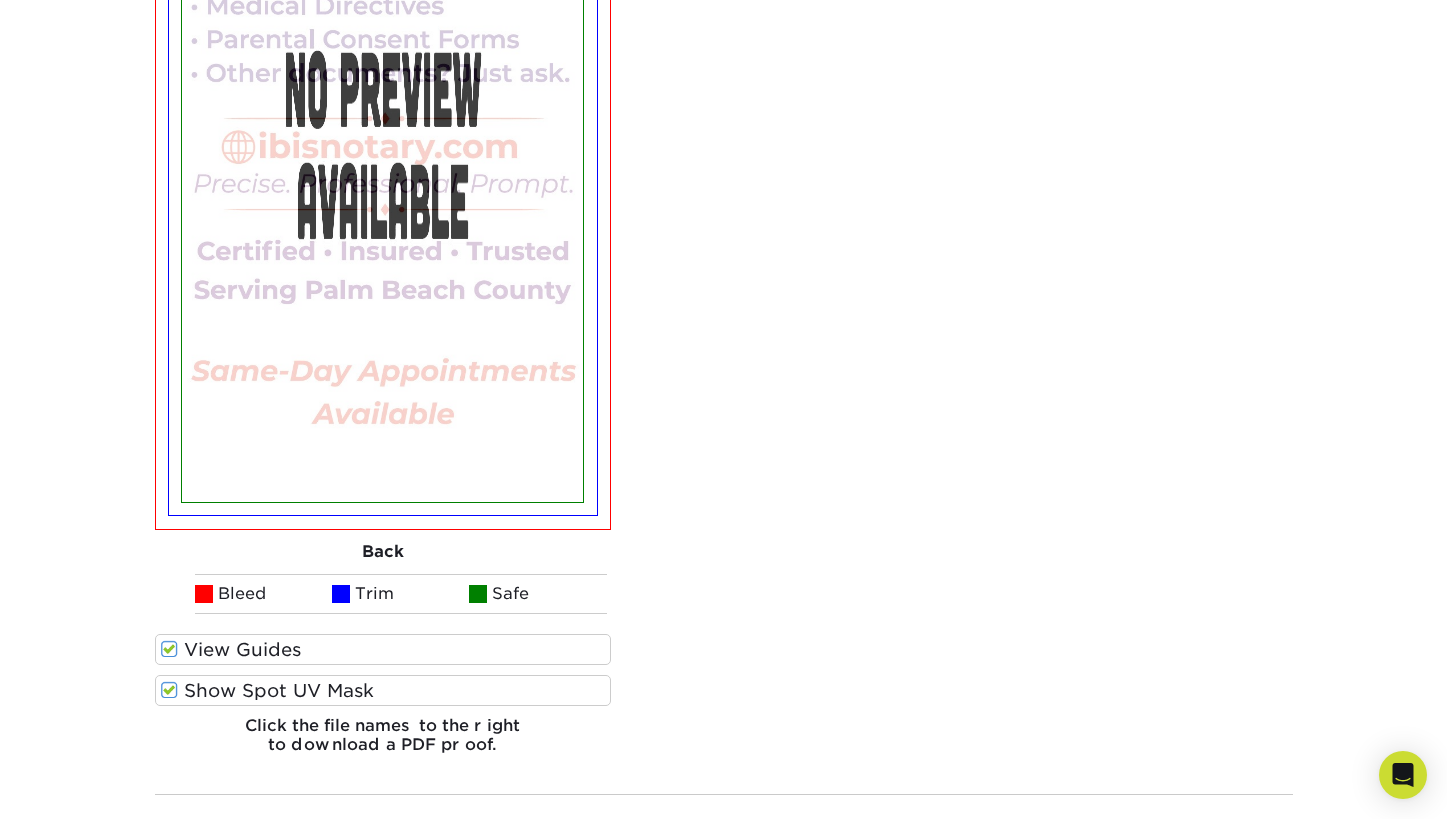 click at bounding box center (169, 649) 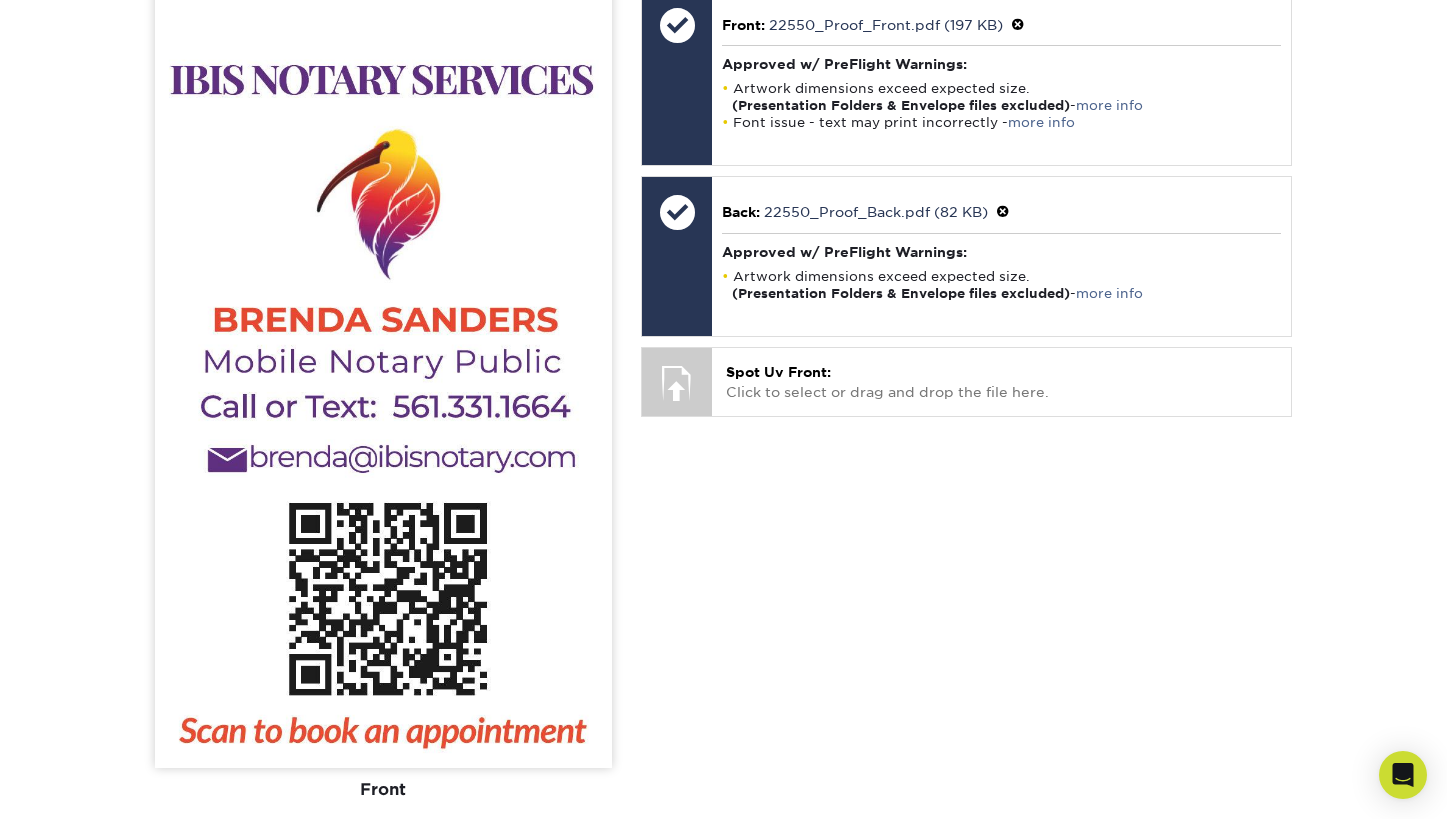 scroll, scrollTop: 643, scrollLeft: 0, axis: vertical 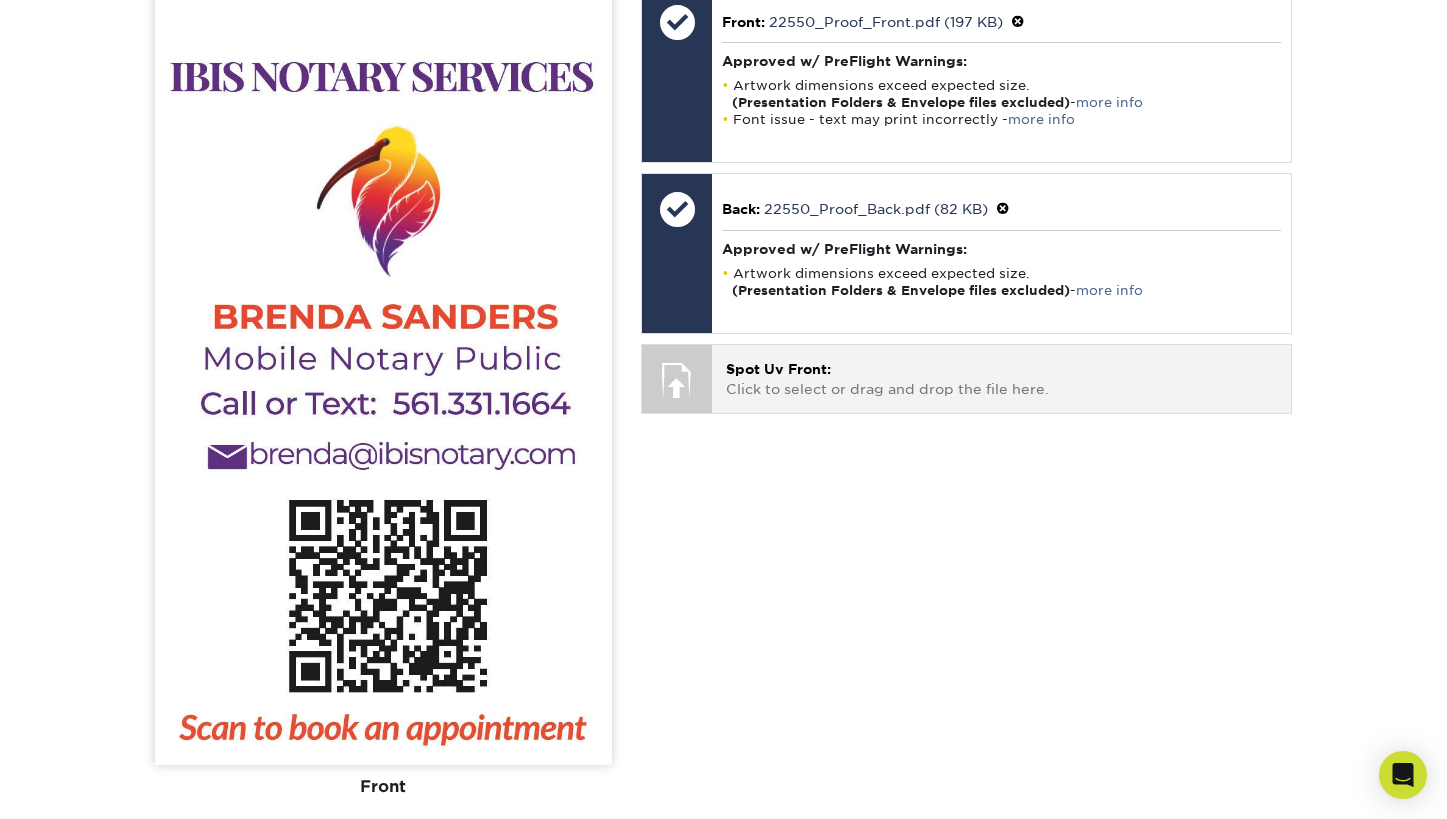 click on "Spot Uv Front:" at bounding box center (778, 369) 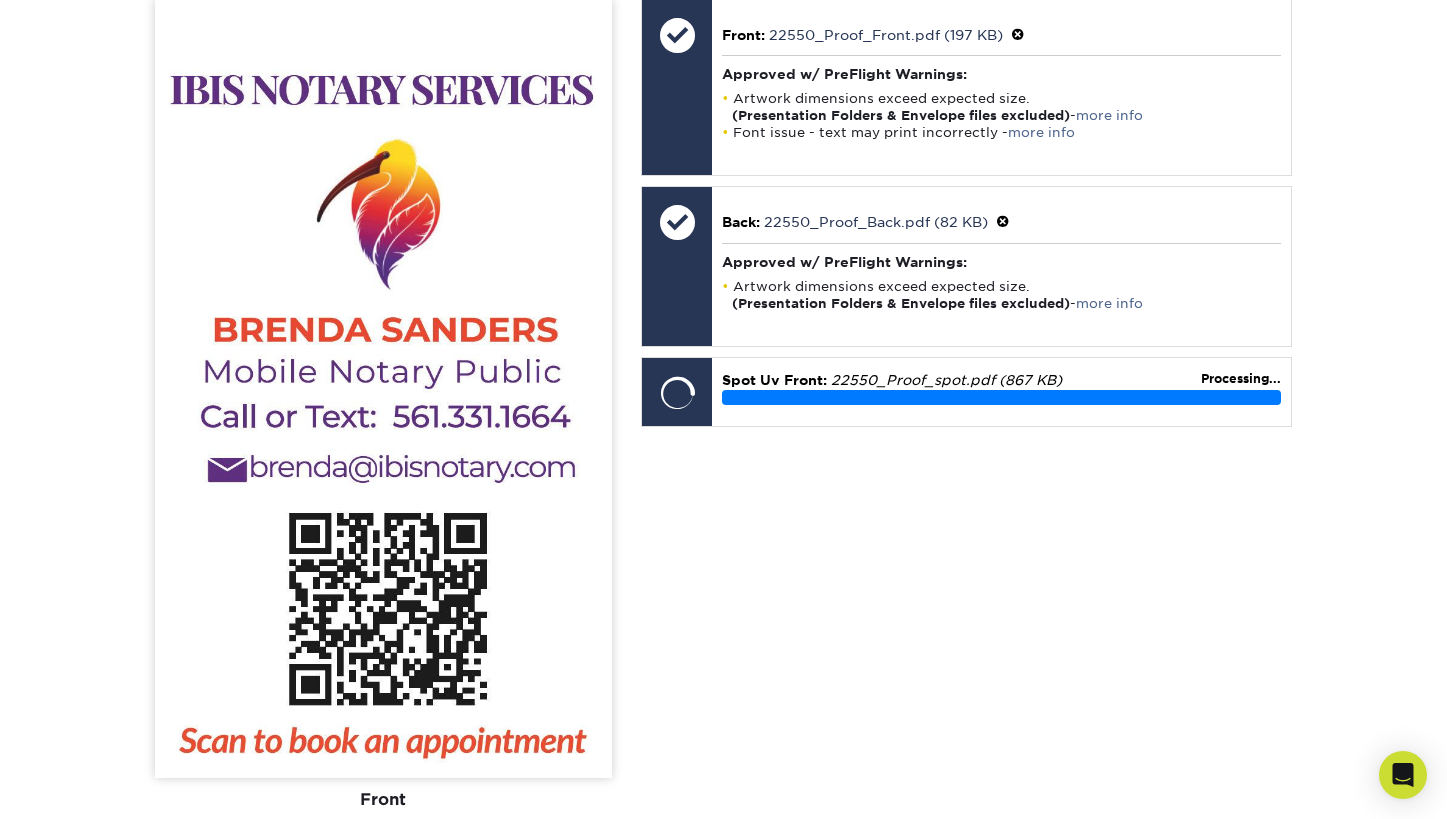 scroll, scrollTop: 625, scrollLeft: 0, axis: vertical 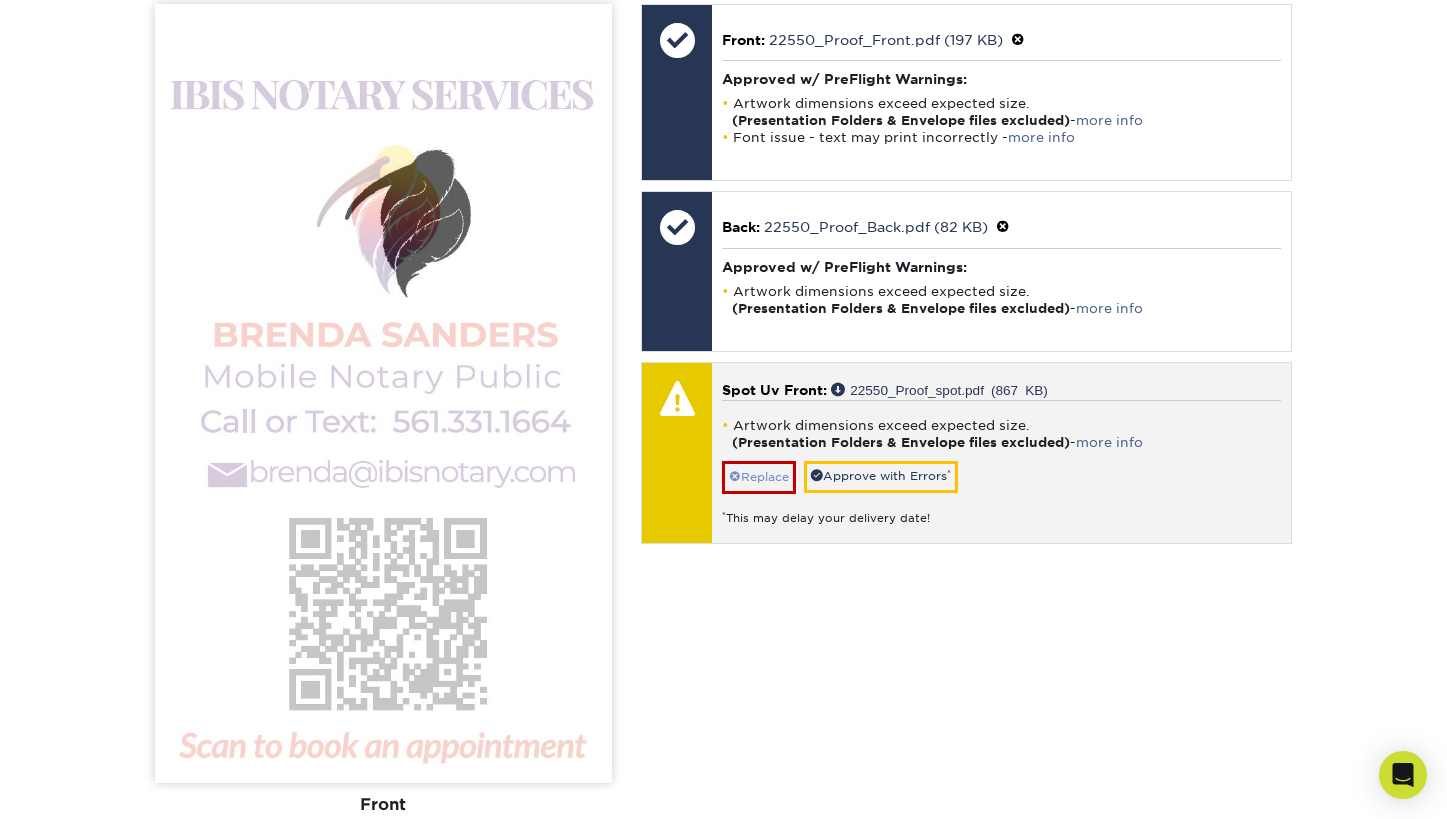 click on "Replace" at bounding box center [759, 477] 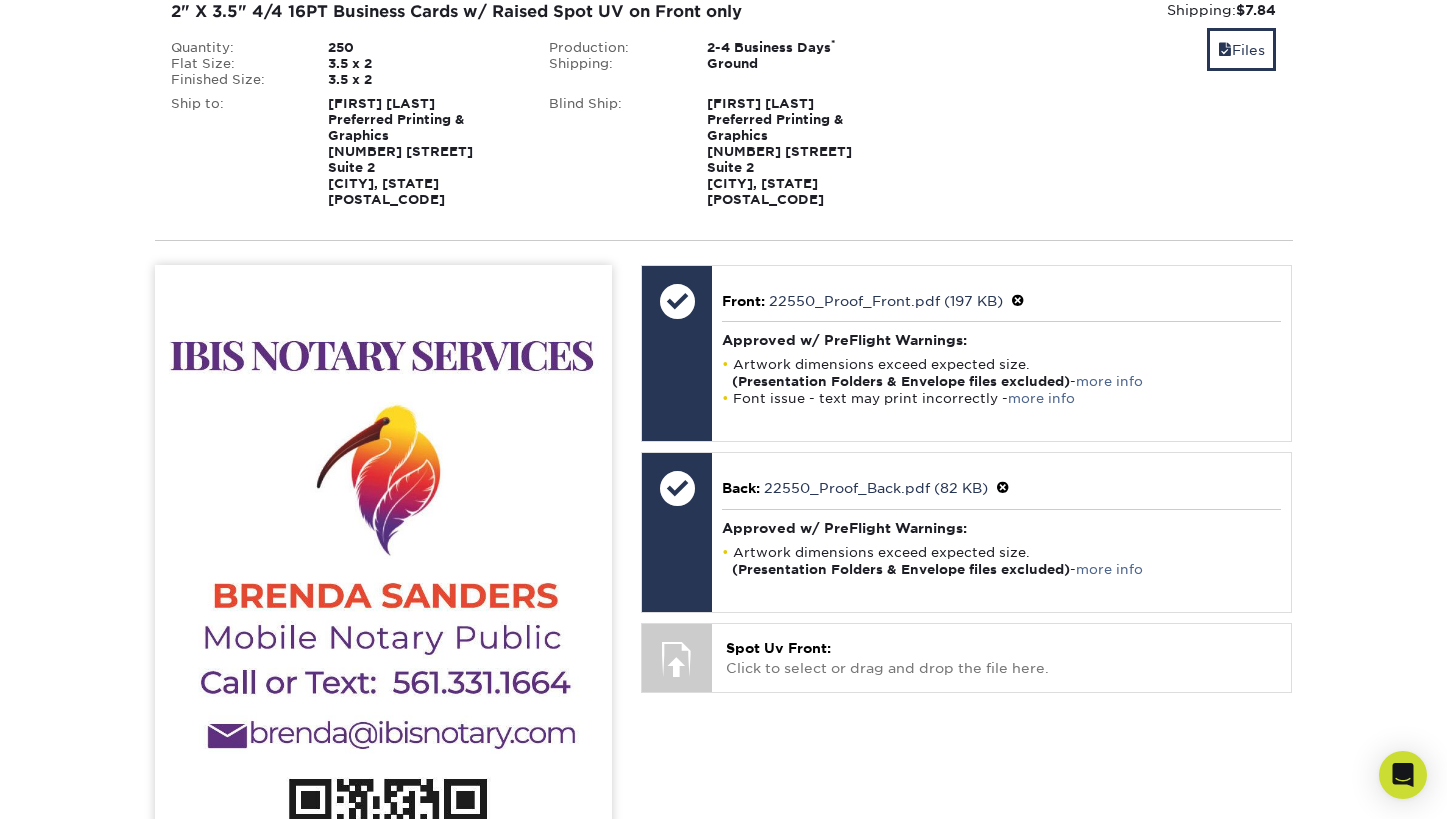 scroll, scrollTop: 368, scrollLeft: 0, axis: vertical 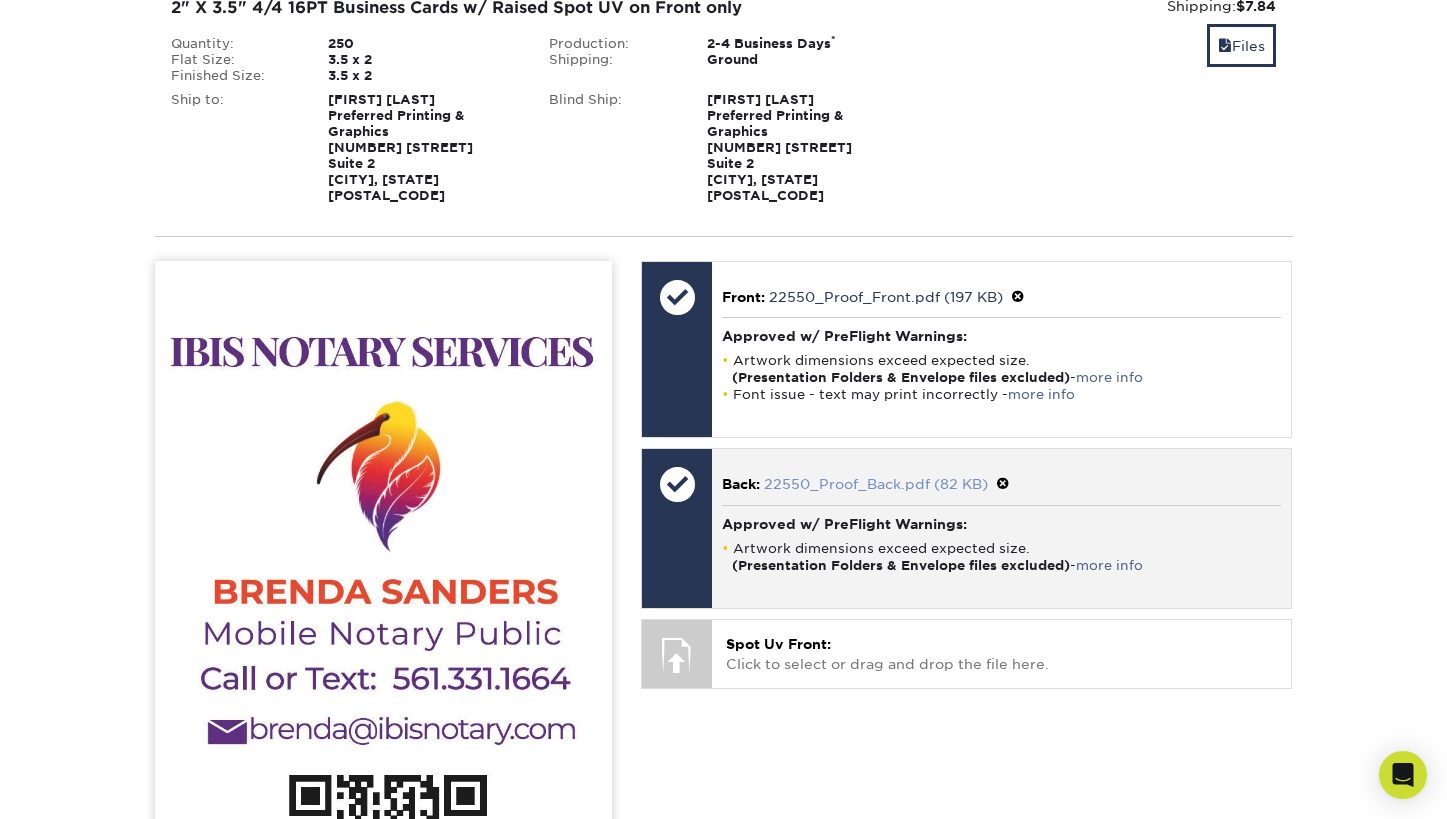 click on "22550_Proof_Back.pdf (82 KB)" at bounding box center [876, 484] 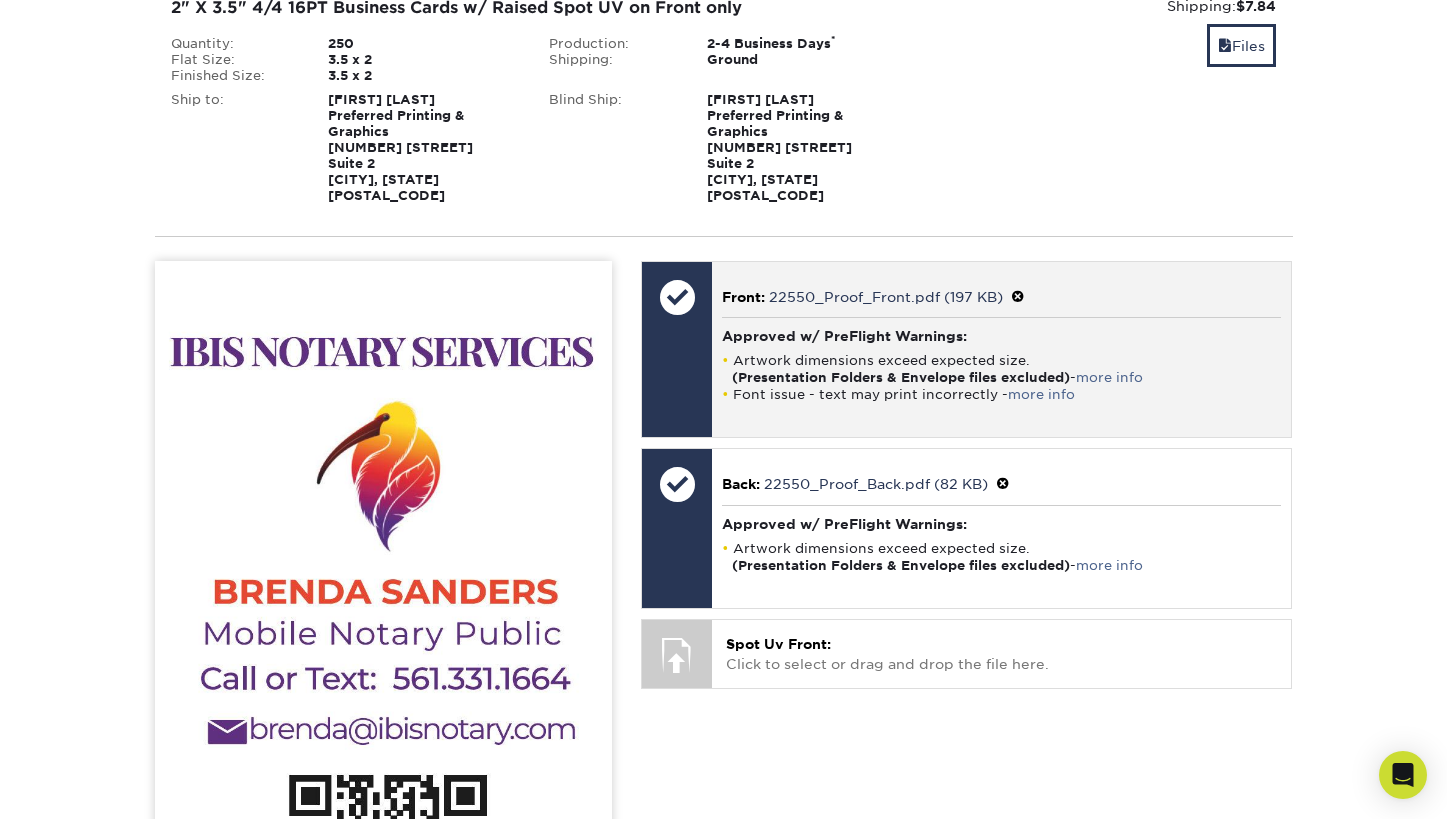 click at bounding box center [1018, 297] 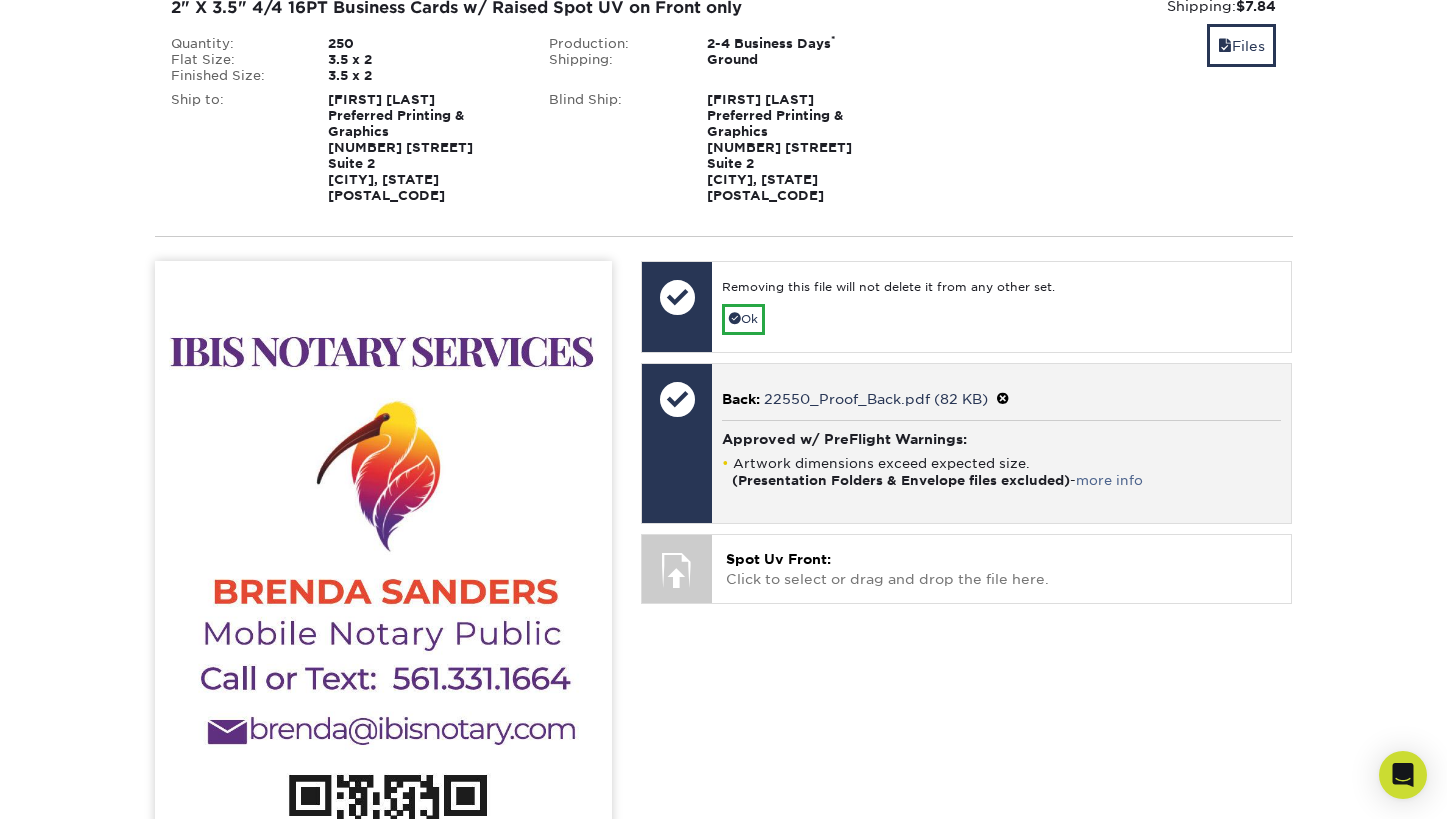 click at bounding box center (1003, 399) 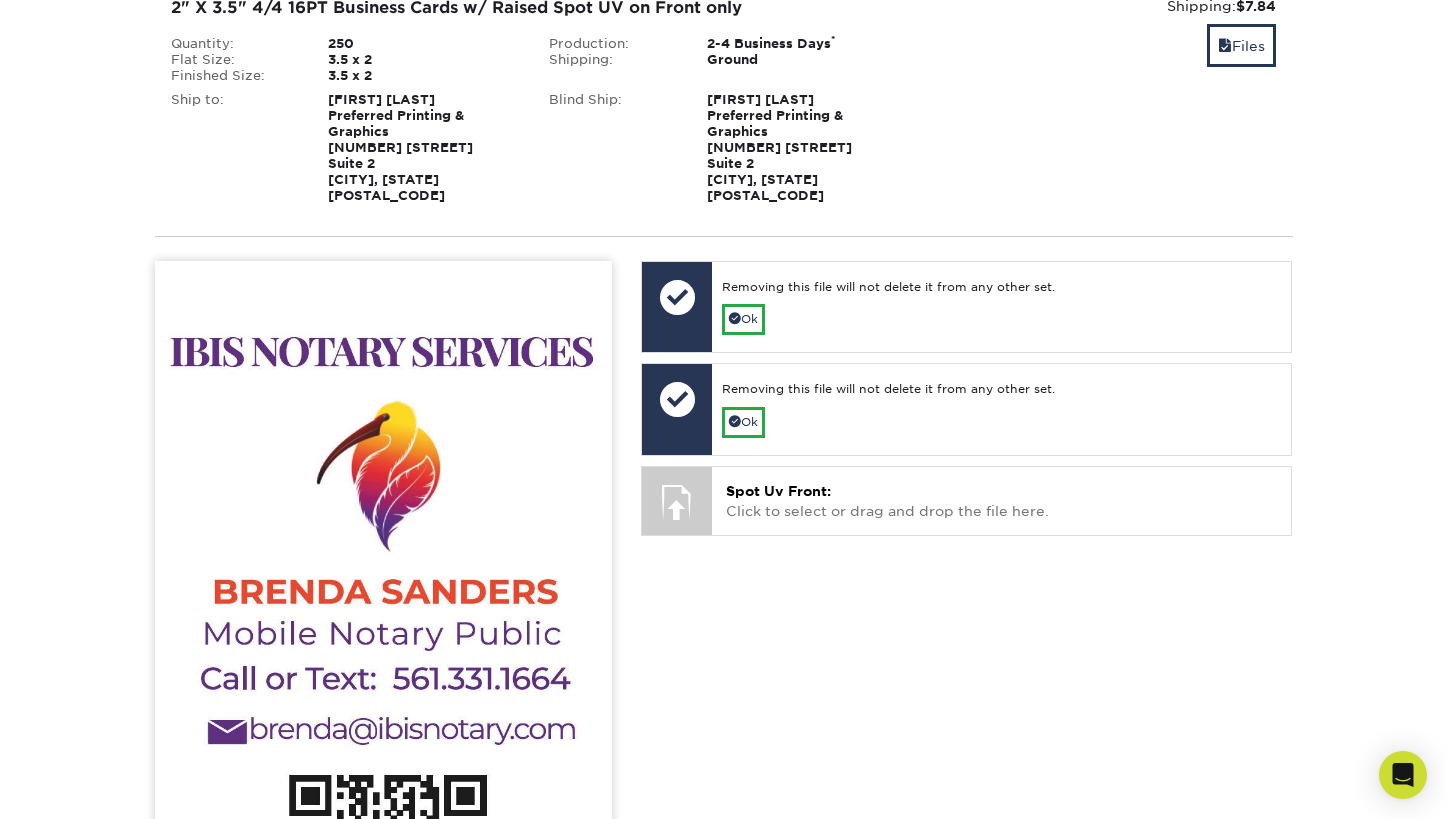 scroll, scrollTop: 364, scrollLeft: 1, axis: both 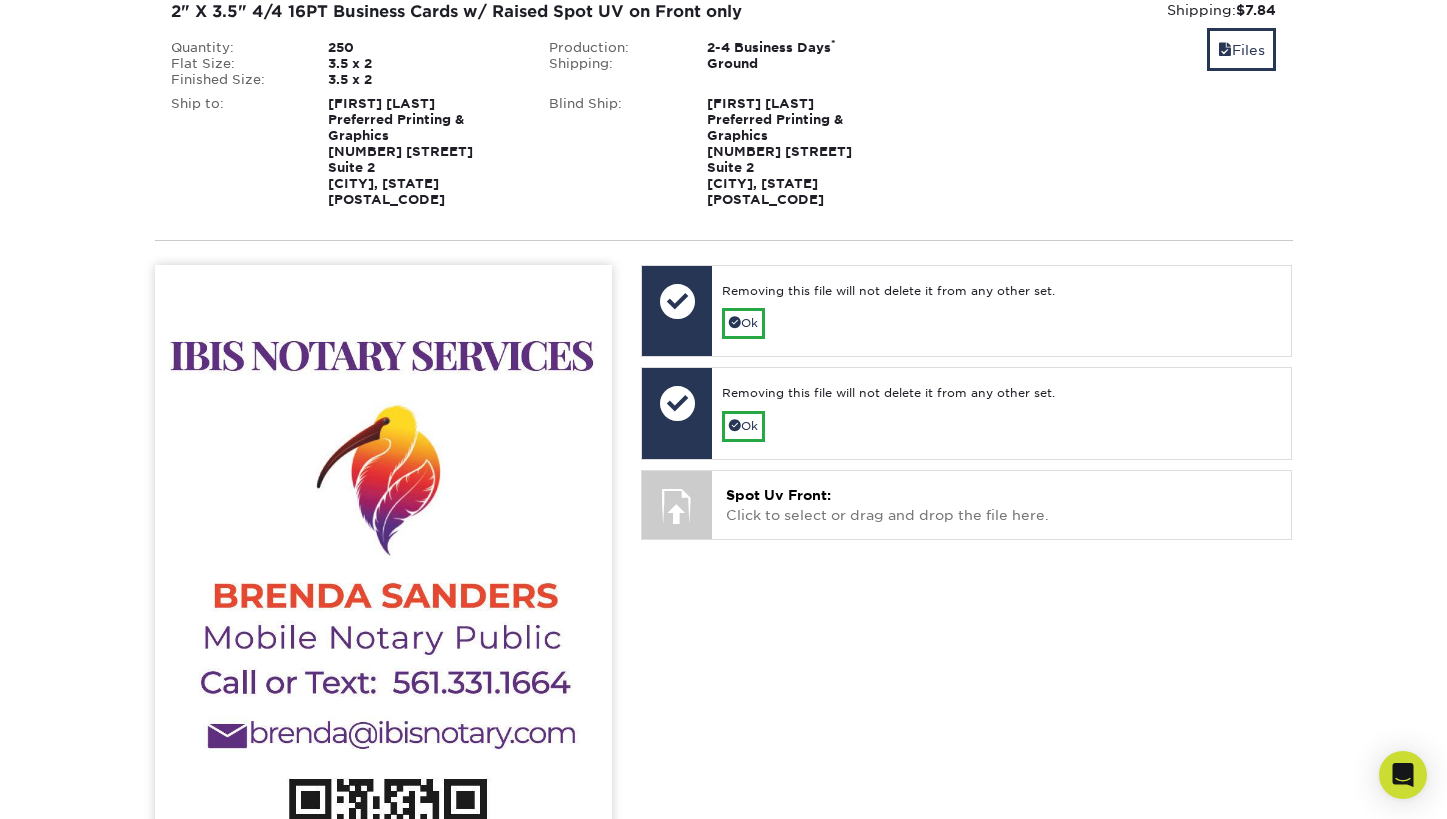 click on "YOUR CART
Empty Cart
Your Cart is Empty
View Account
Active Orders
Order History
Contact Us
Business Cards
100  cards from  $ 8" at bounding box center [723, 747] 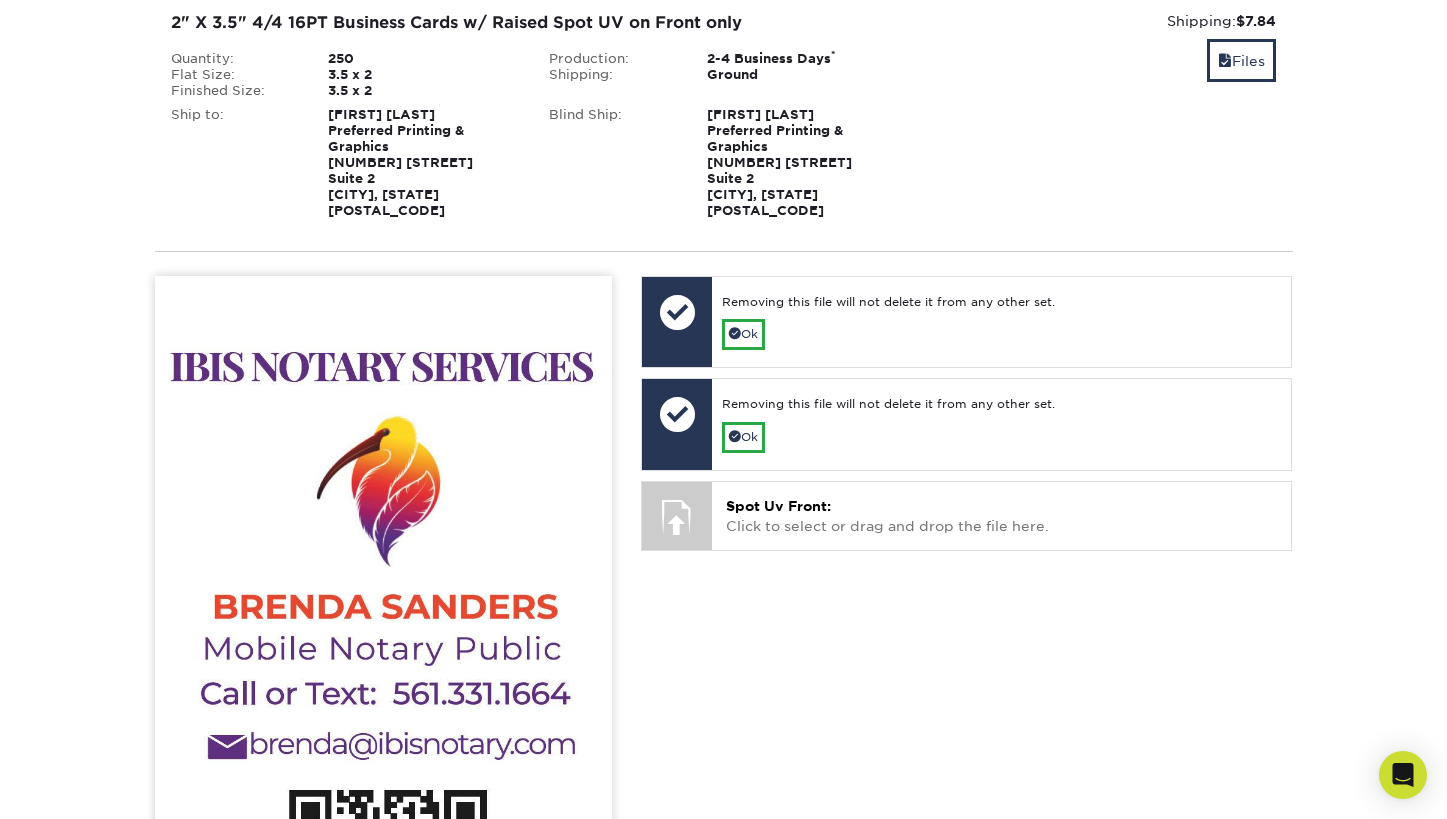 scroll, scrollTop: 353, scrollLeft: 0, axis: vertical 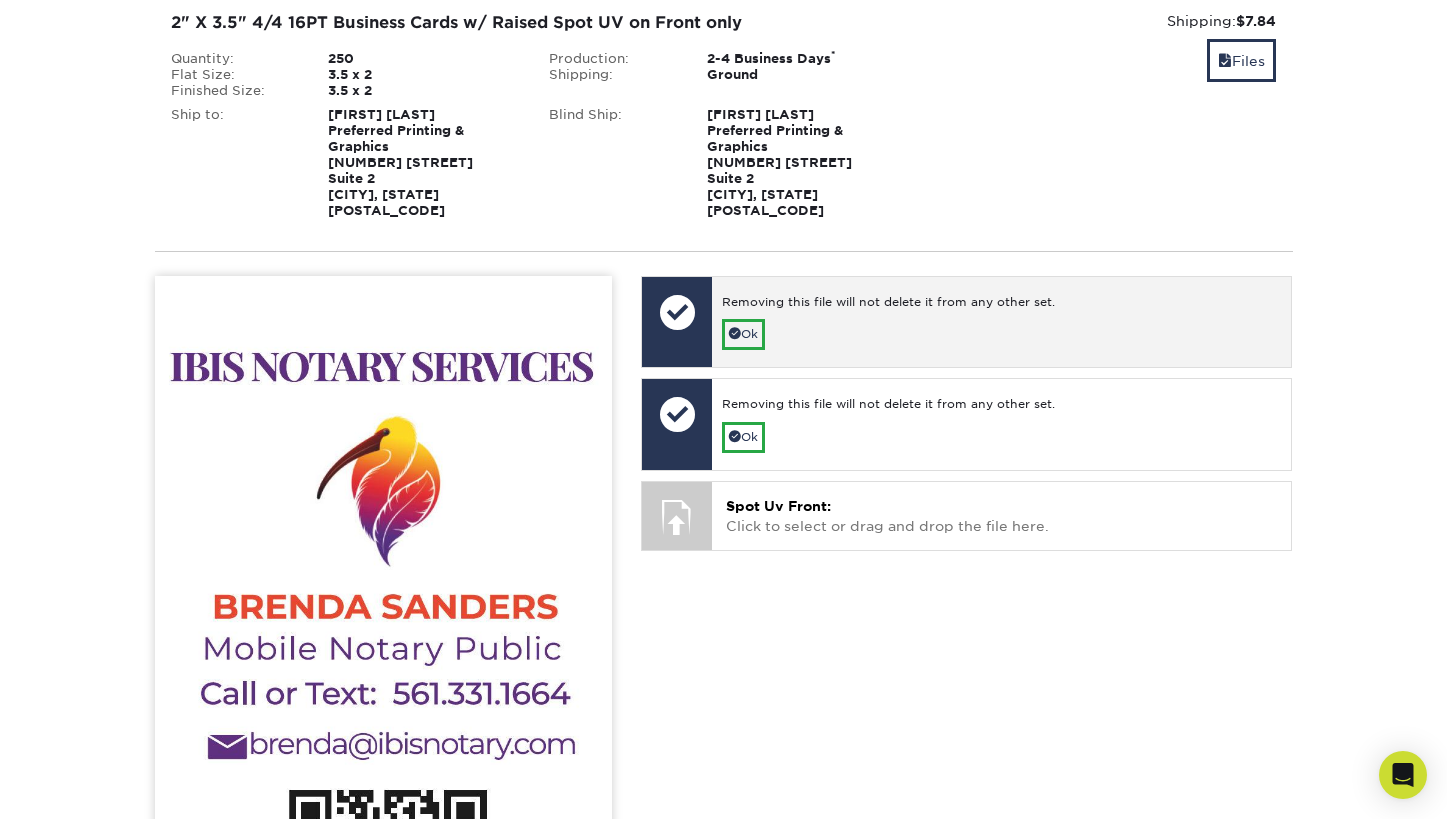 click on "Ok" at bounding box center [743, 334] 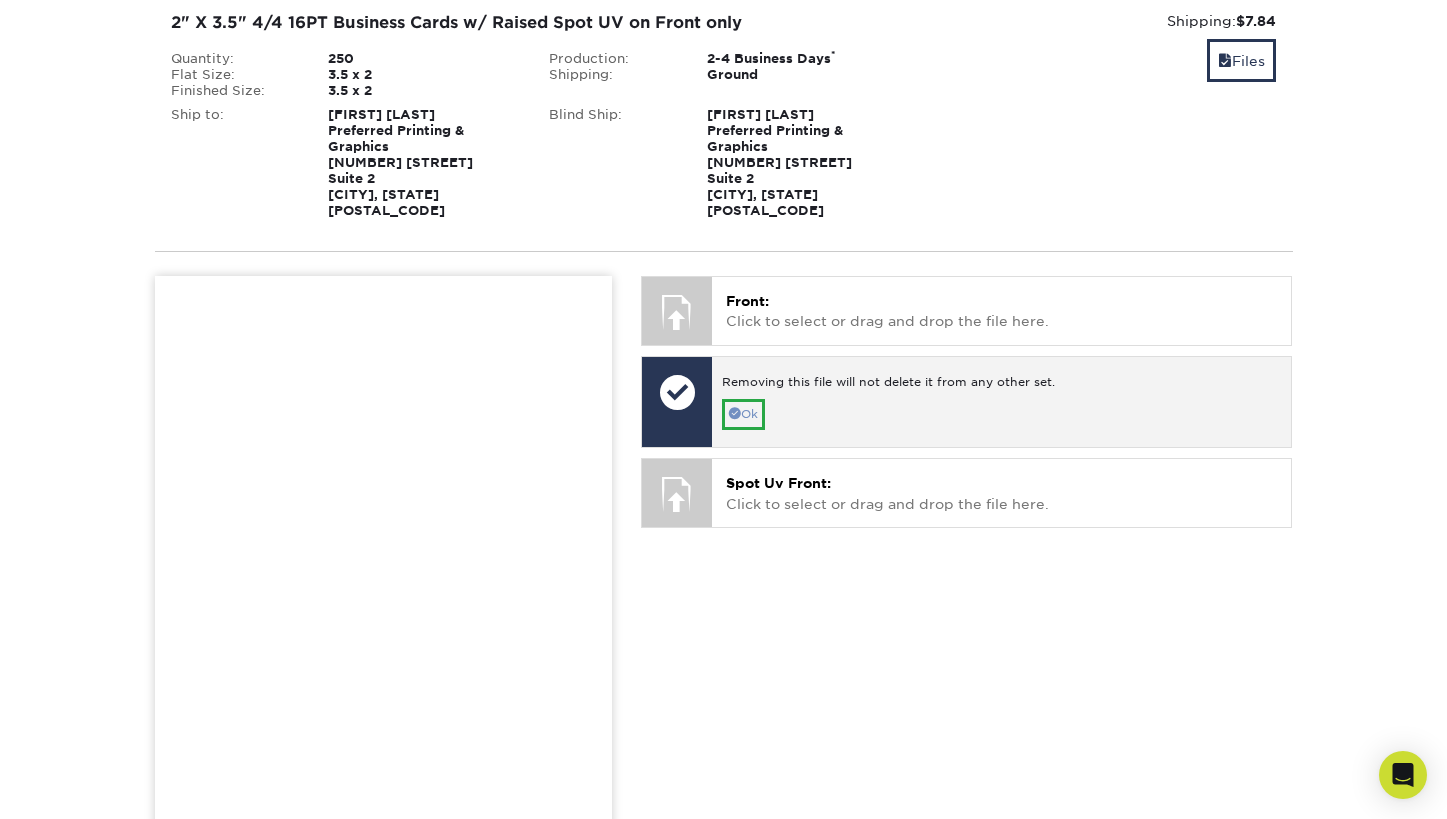 click on "Ok" at bounding box center [743, 414] 